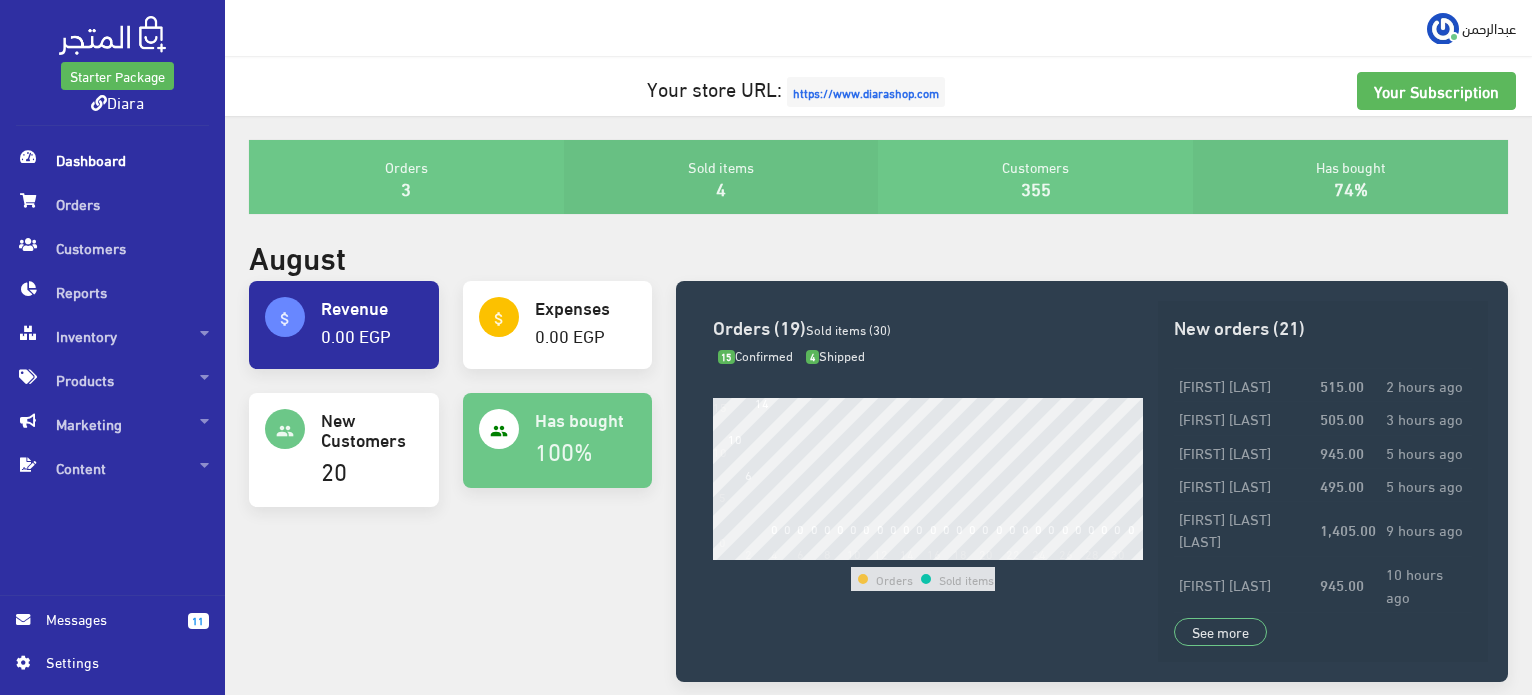 scroll, scrollTop: 0, scrollLeft: 0, axis: both 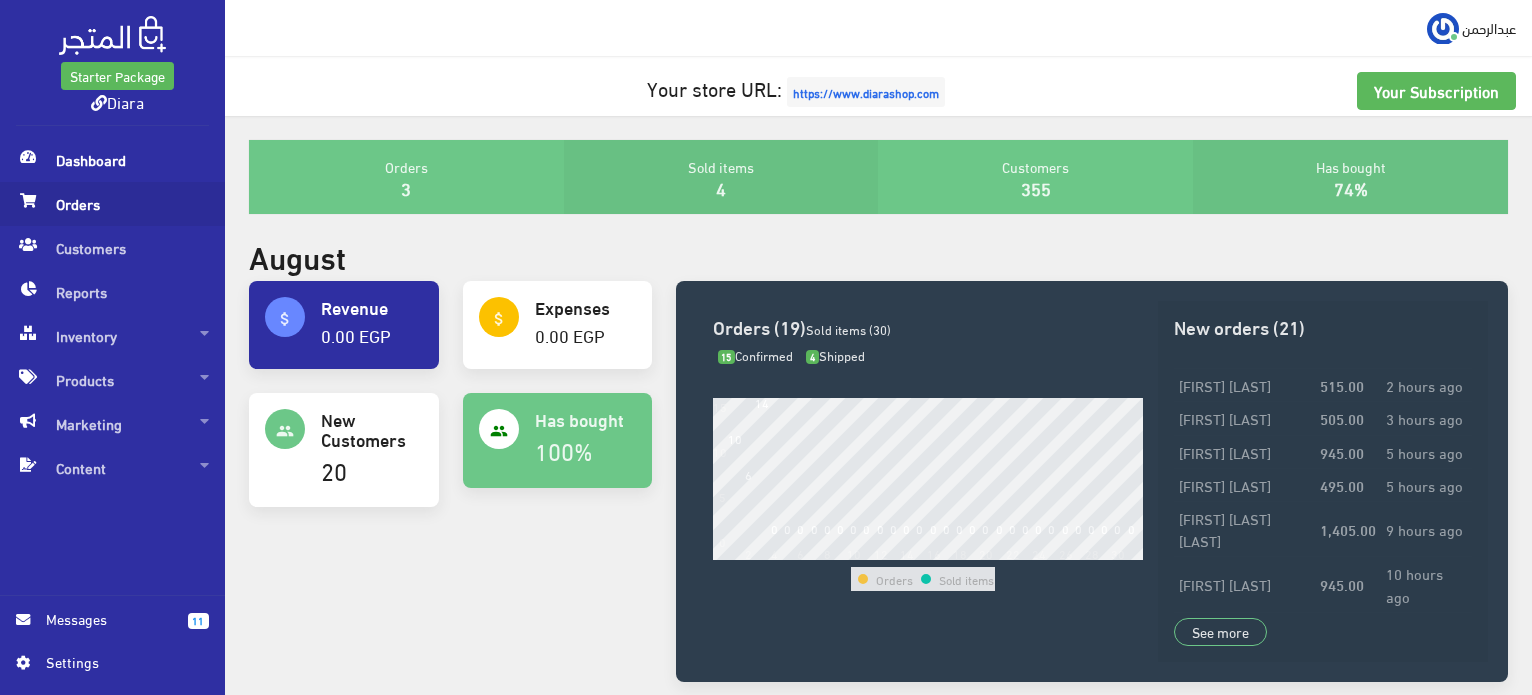 click on "Orders" at bounding box center (112, 204) 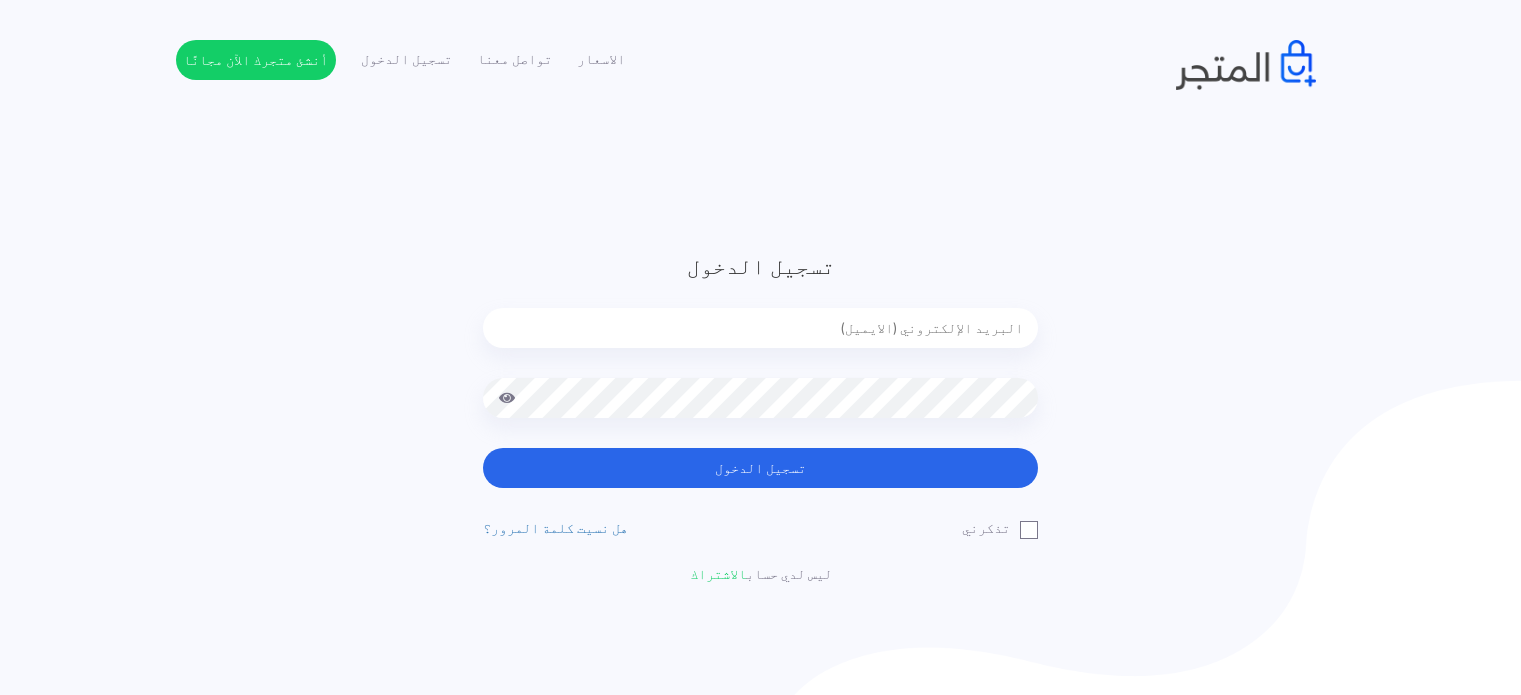 scroll, scrollTop: 0, scrollLeft: 0, axis: both 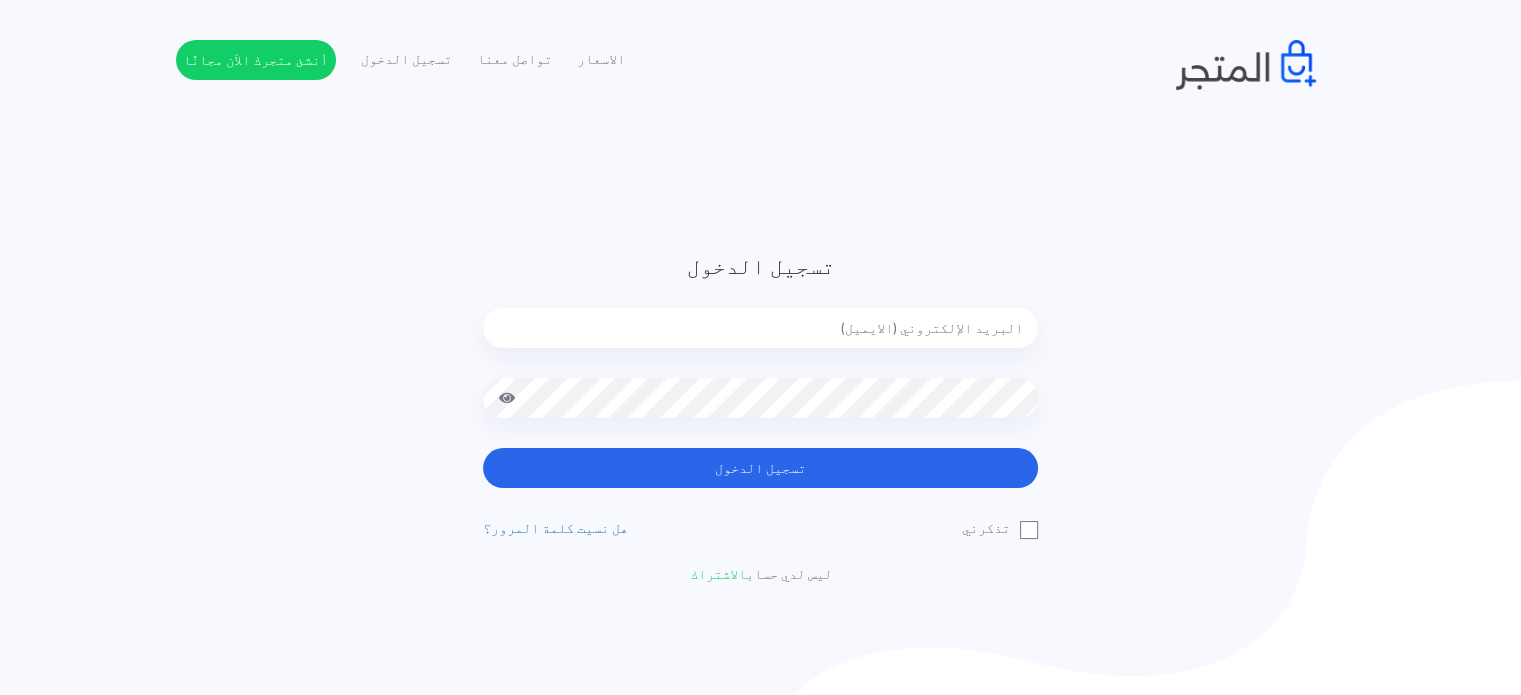click at bounding box center (760, 328) 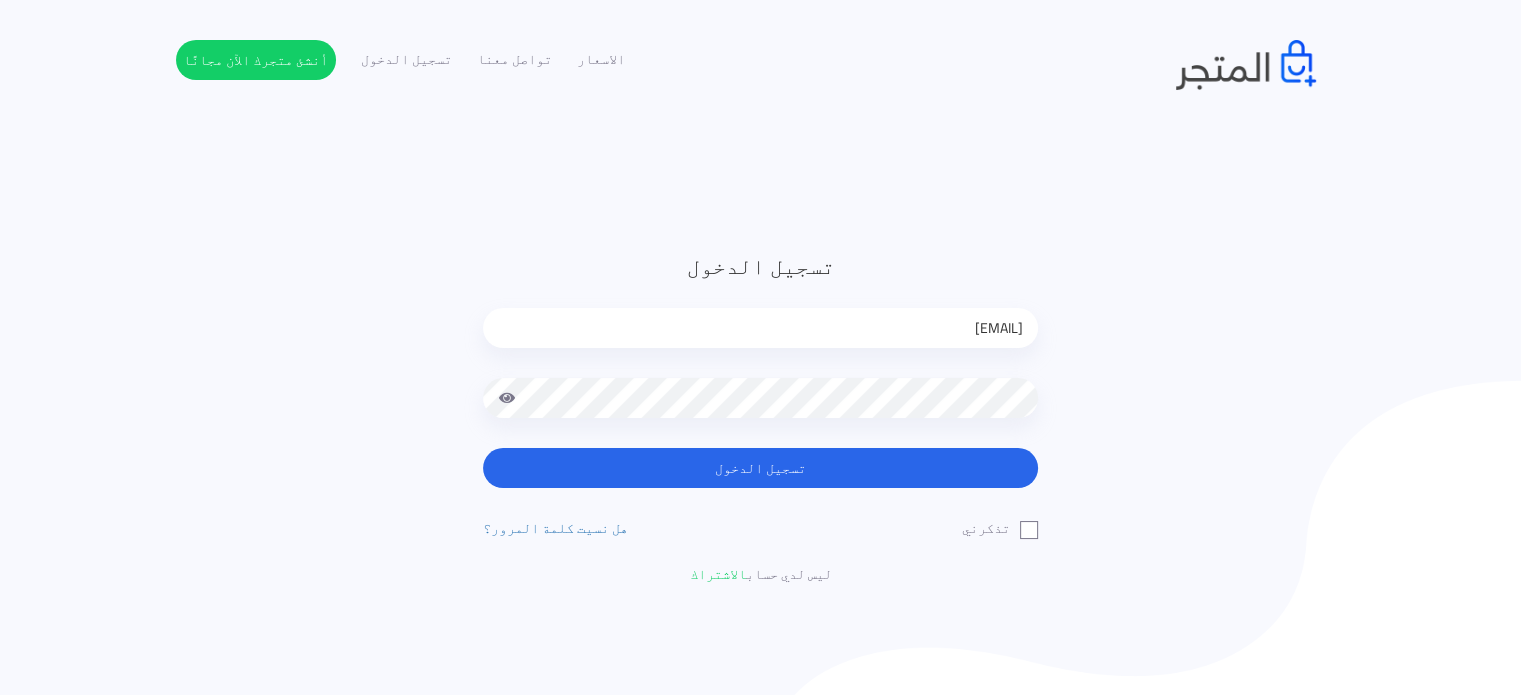 click on "تسجيل الدخول
diaraest2024@gmail.com
تسجيل الدخول
تذكرني
ليس لدي حساب" at bounding box center (760, 417) 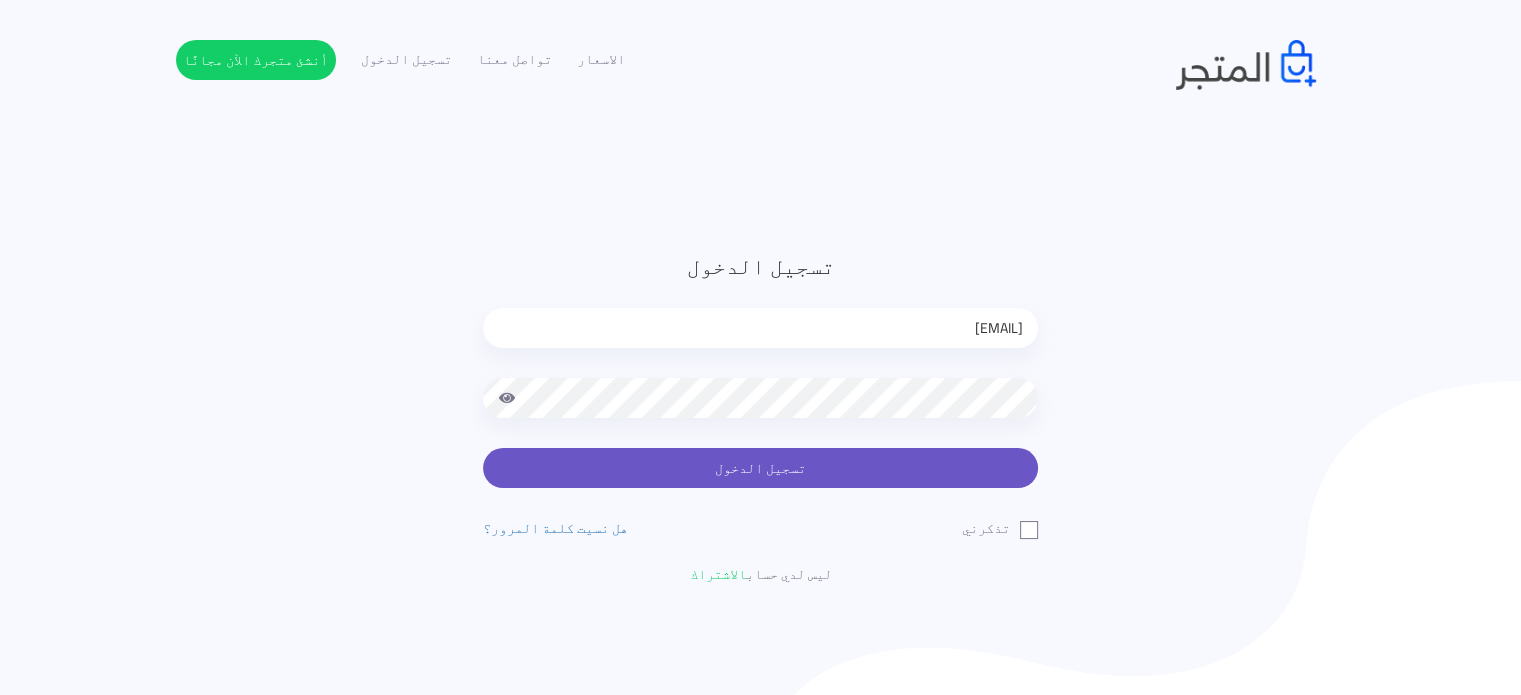 click on "تسجيل الدخول" at bounding box center [760, 468] 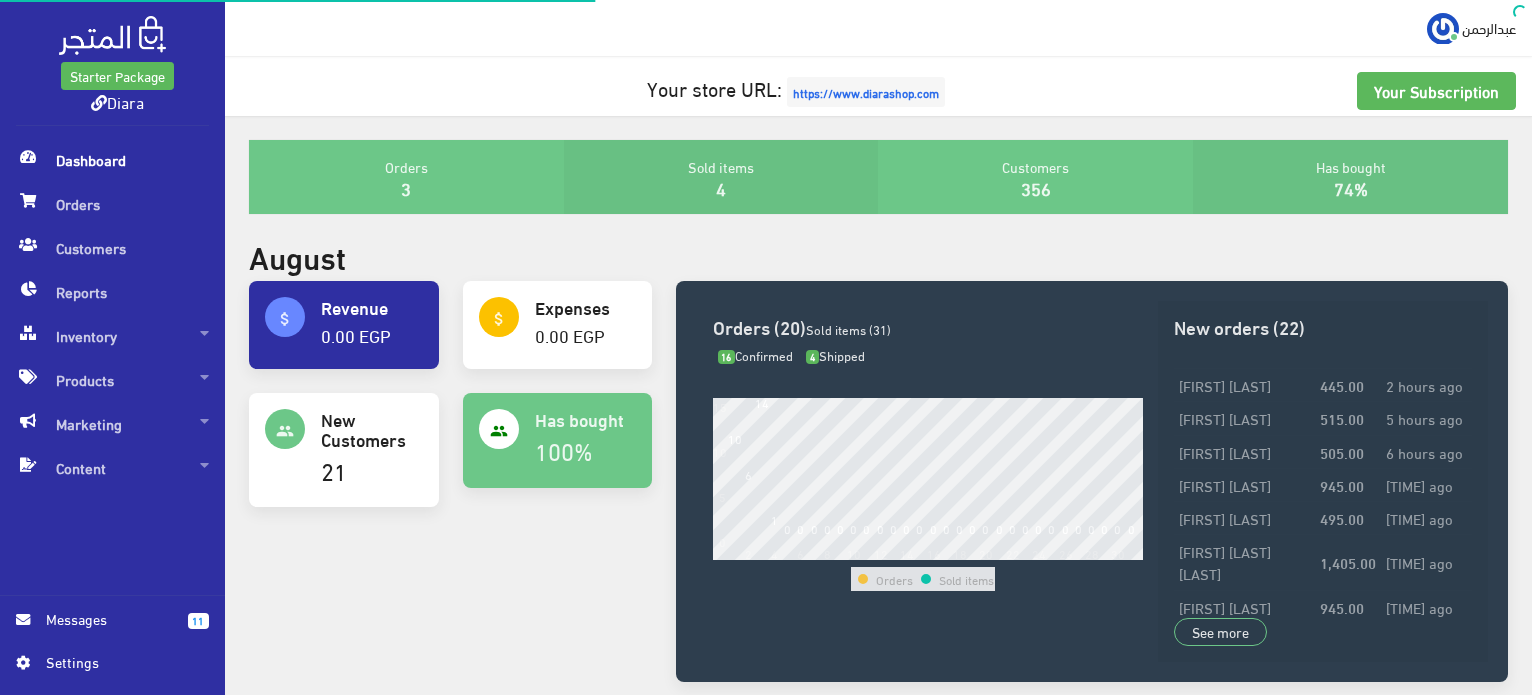 scroll, scrollTop: 0, scrollLeft: 0, axis: both 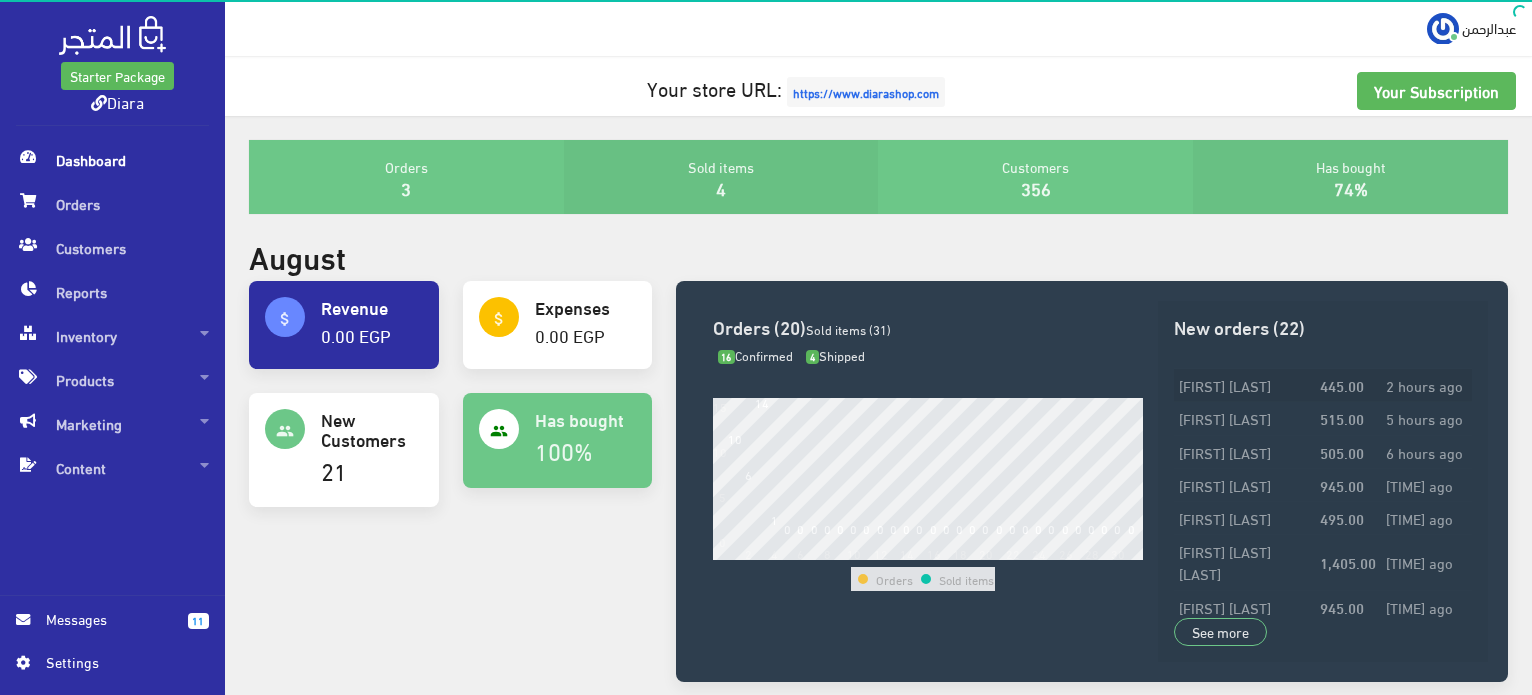 click on "2 hours ago" at bounding box center [1426, 385] 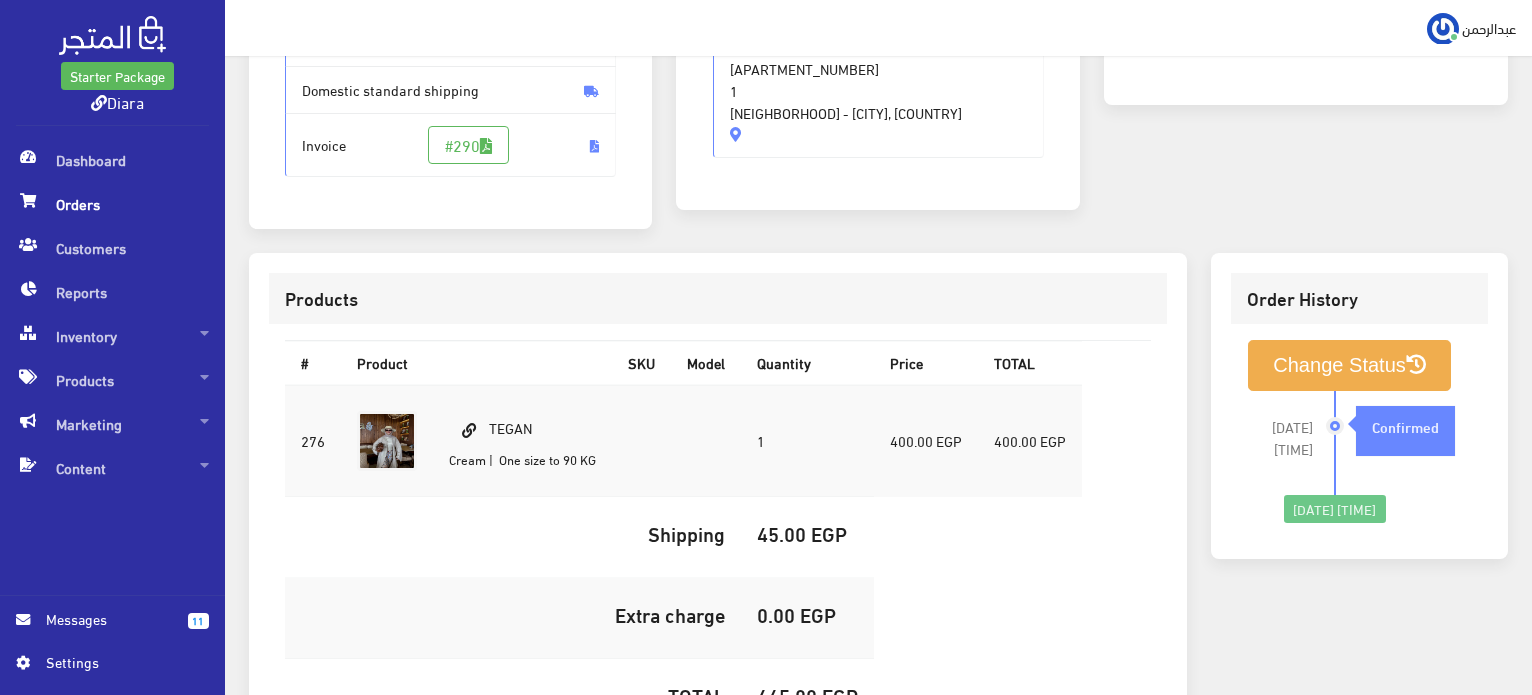 scroll, scrollTop: 566, scrollLeft: 0, axis: vertical 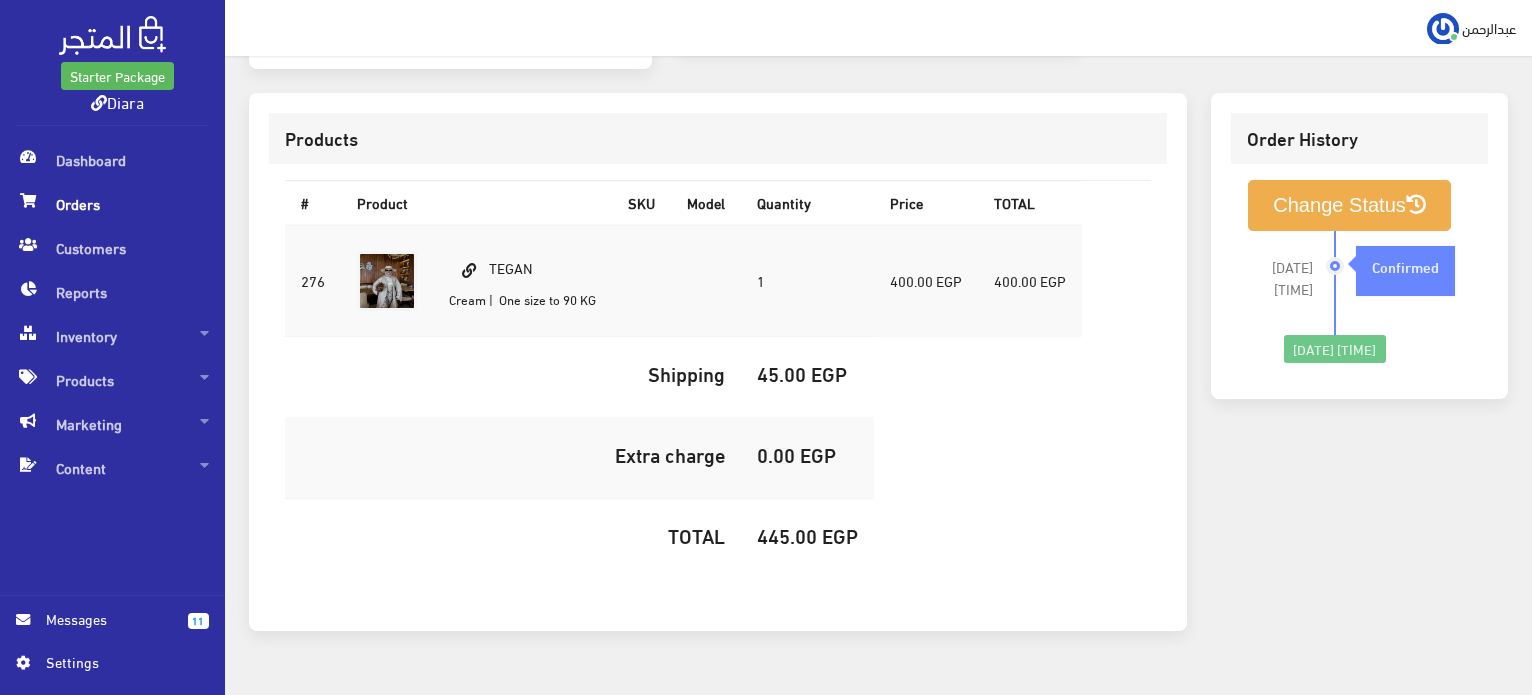 click on "Orders" at bounding box center [112, 204] 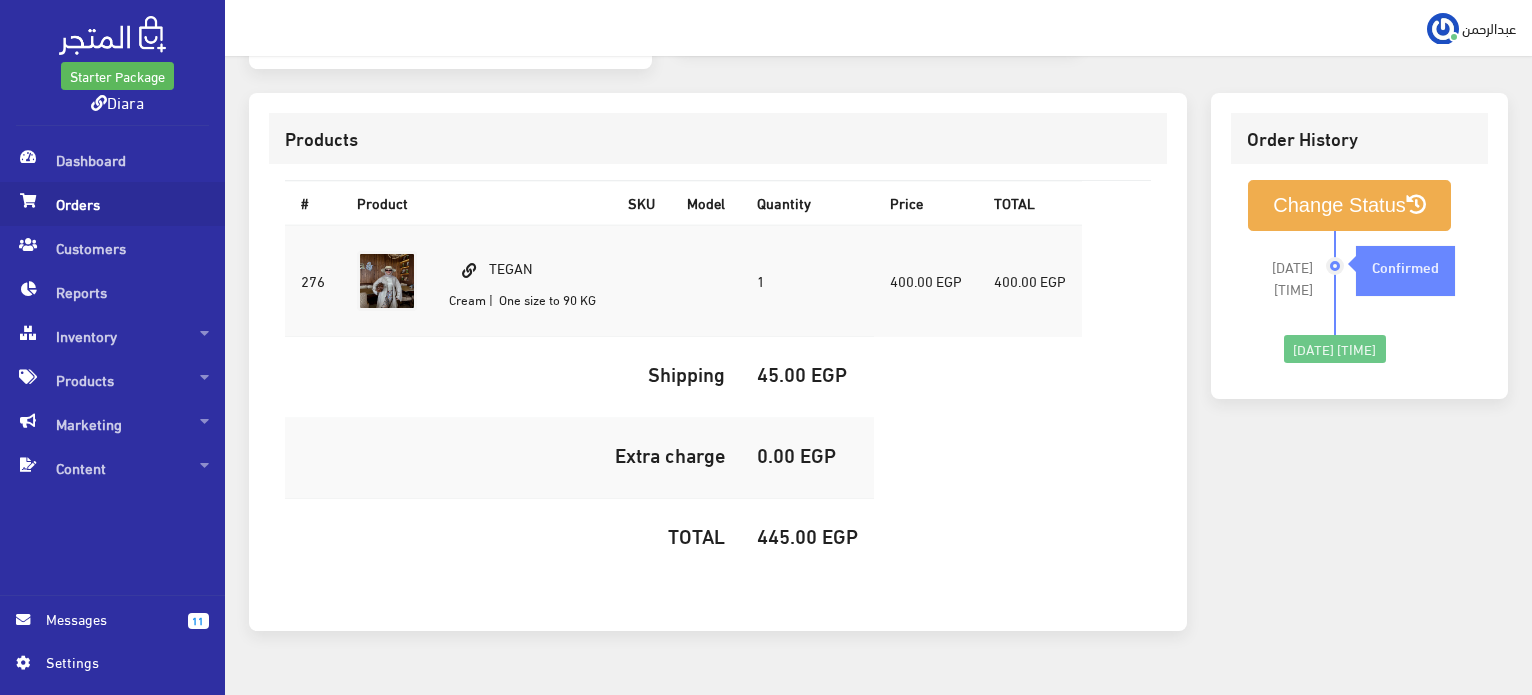 click on "Orders" at bounding box center (112, 204) 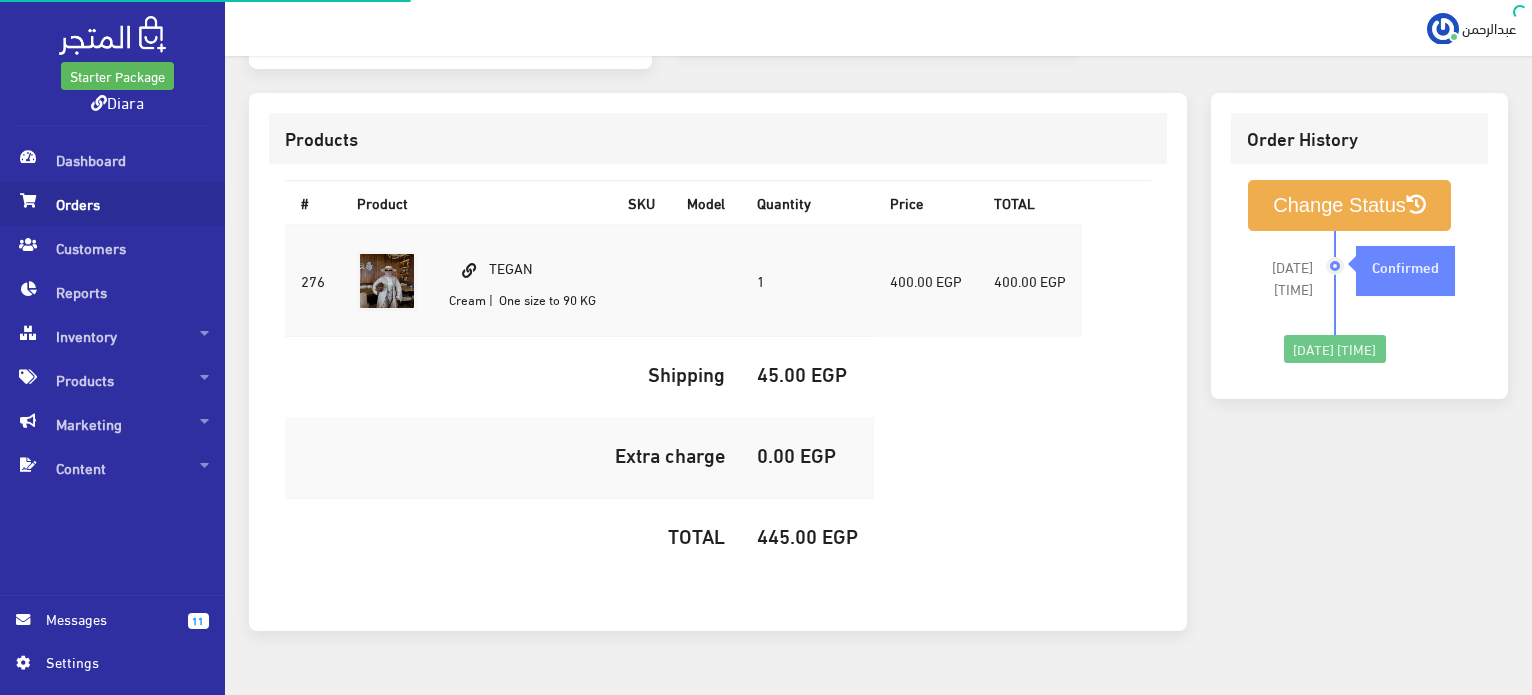 click on "Orders" at bounding box center (112, 204) 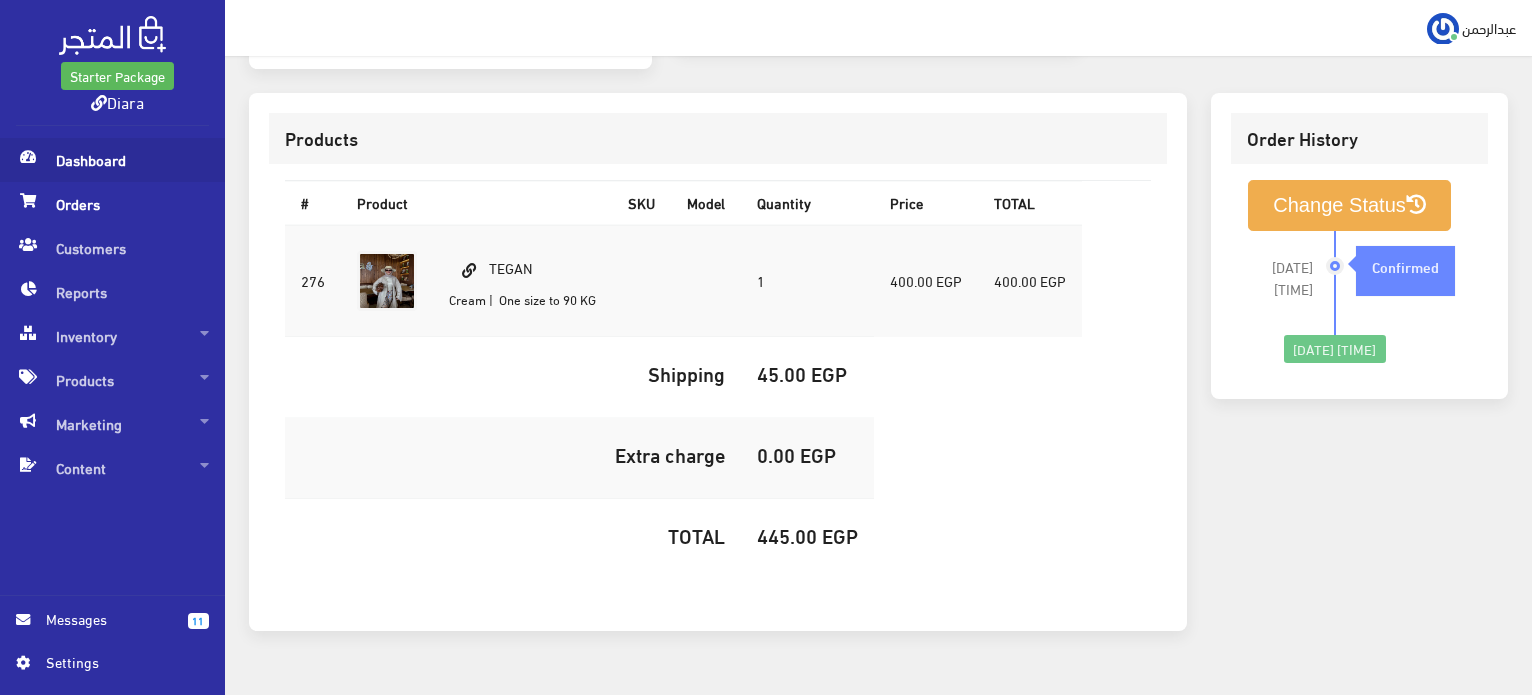 click on "Dashboard" at bounding box center [112, 160] 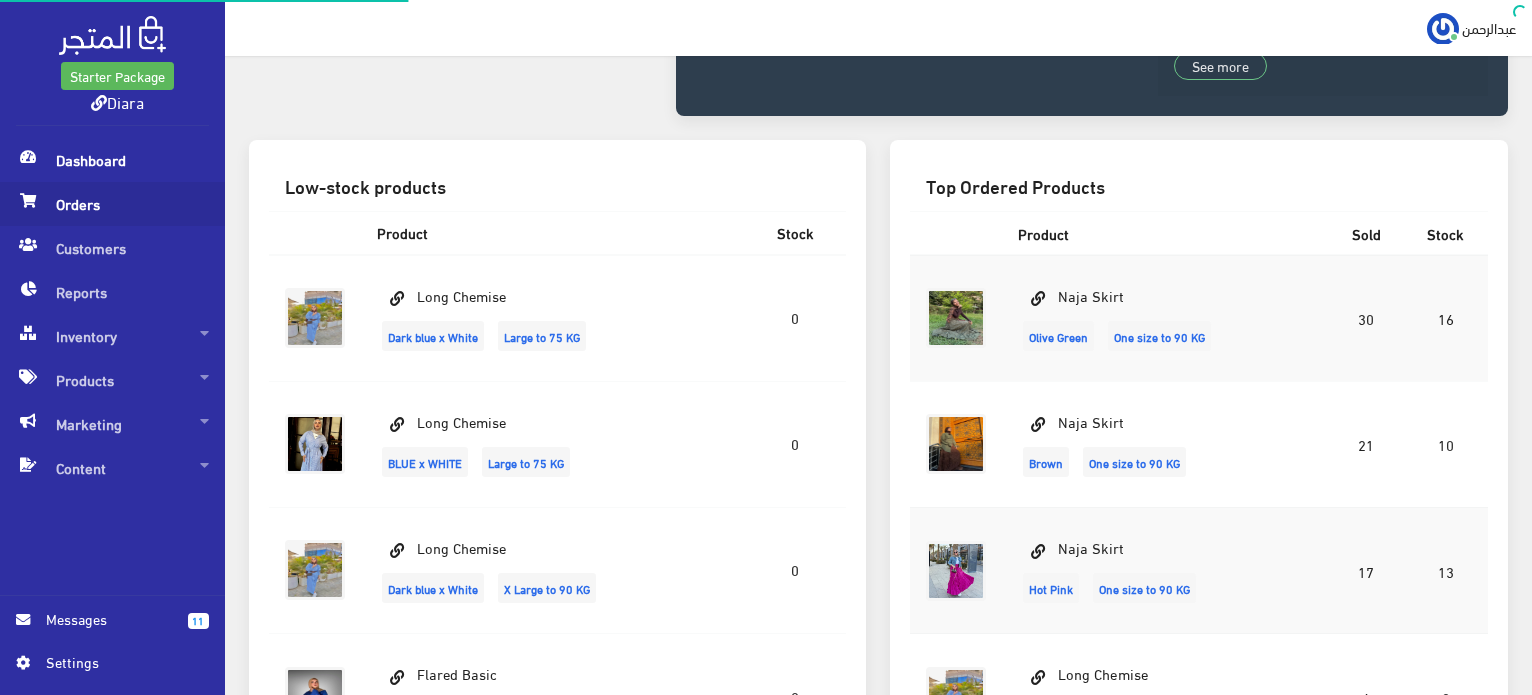scroll, scrollTop: 0, scrollLeft: 0, axis: both 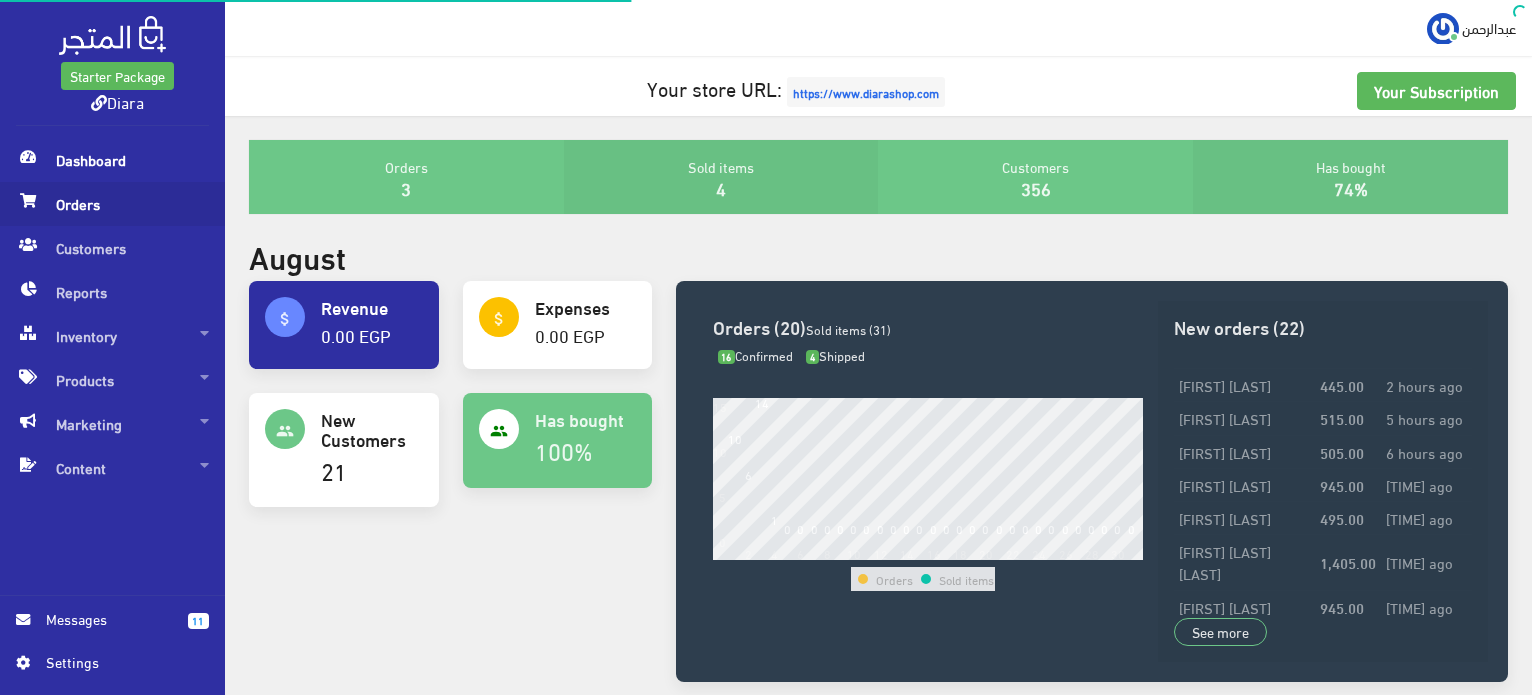 click on "Orders" at bounding box center [112, 204] 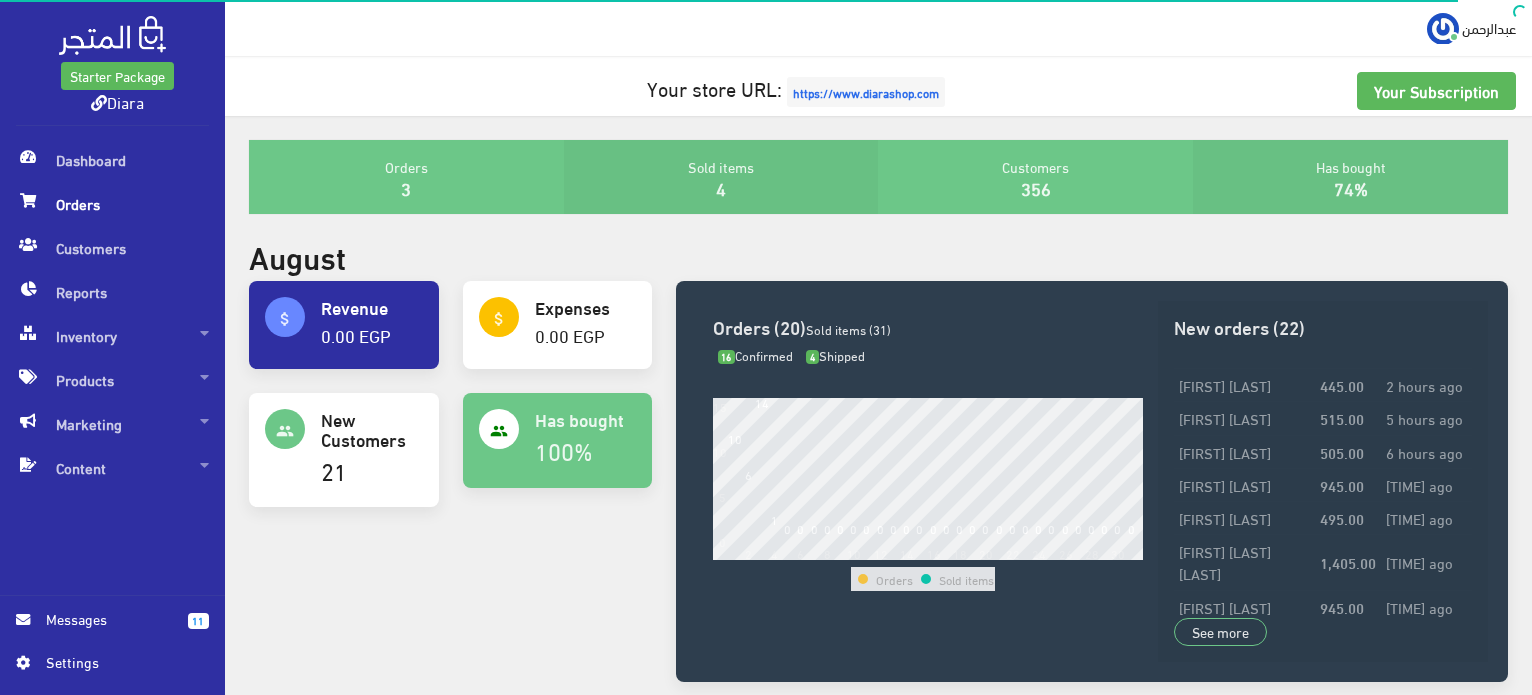 click on "Orders" at bounding box center [112, 204] 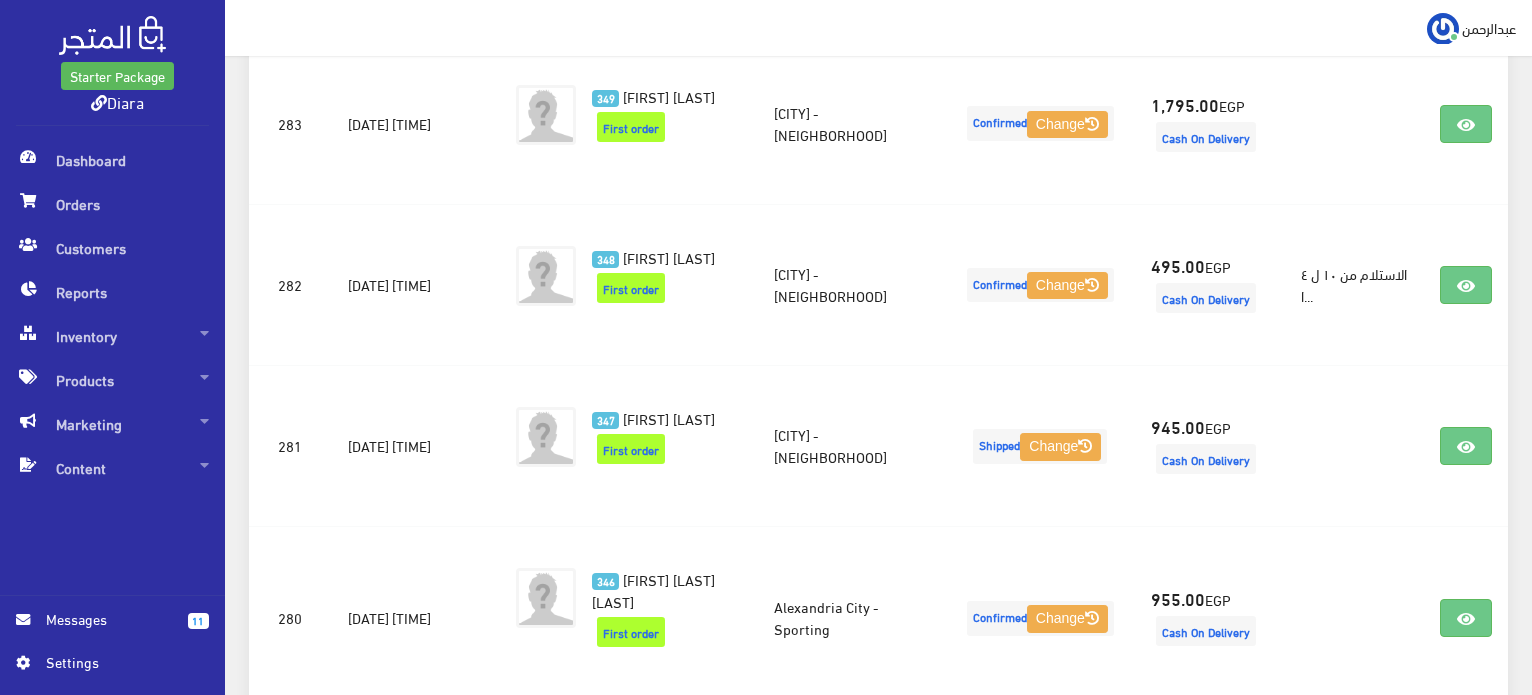 scroll, scrollTop: 0, scrollLeft: 0, axis: both 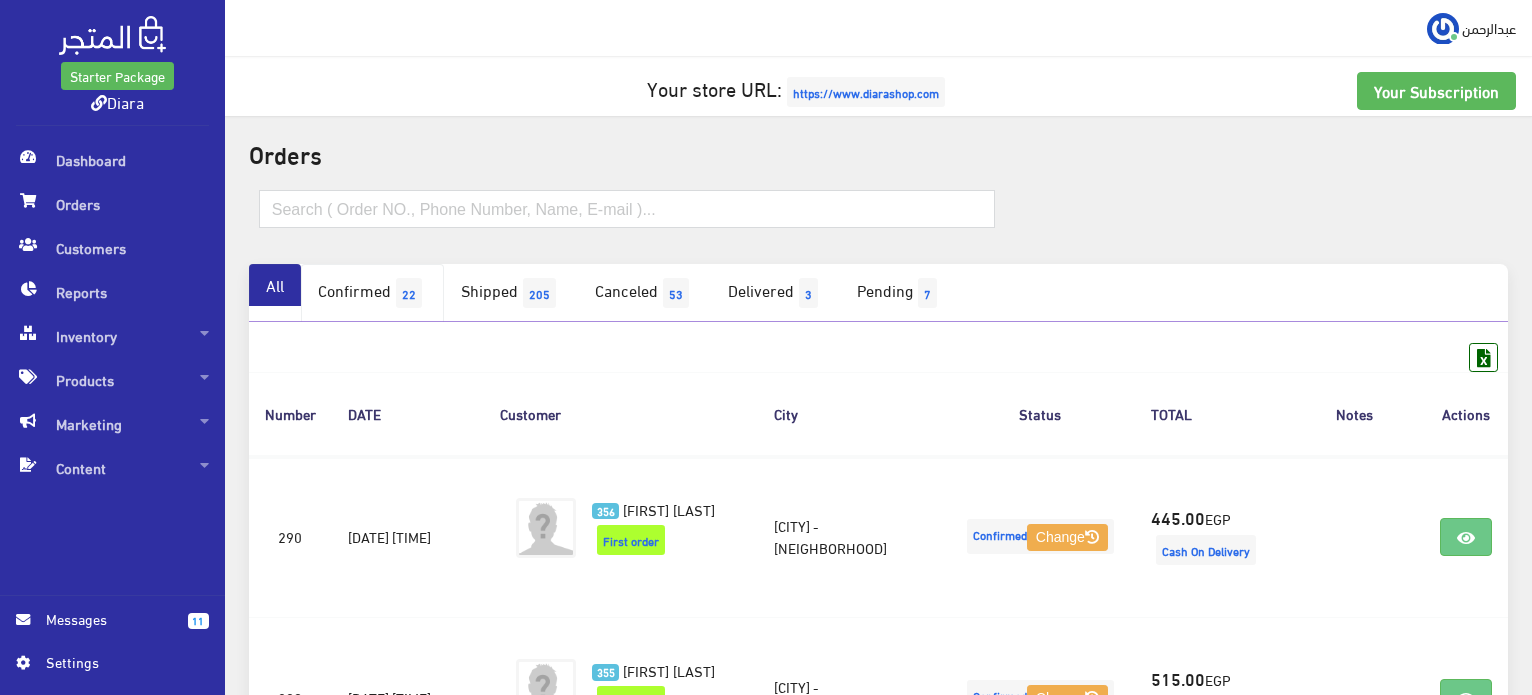 click on "Confirmed
22" at bounding box center (372, 293) 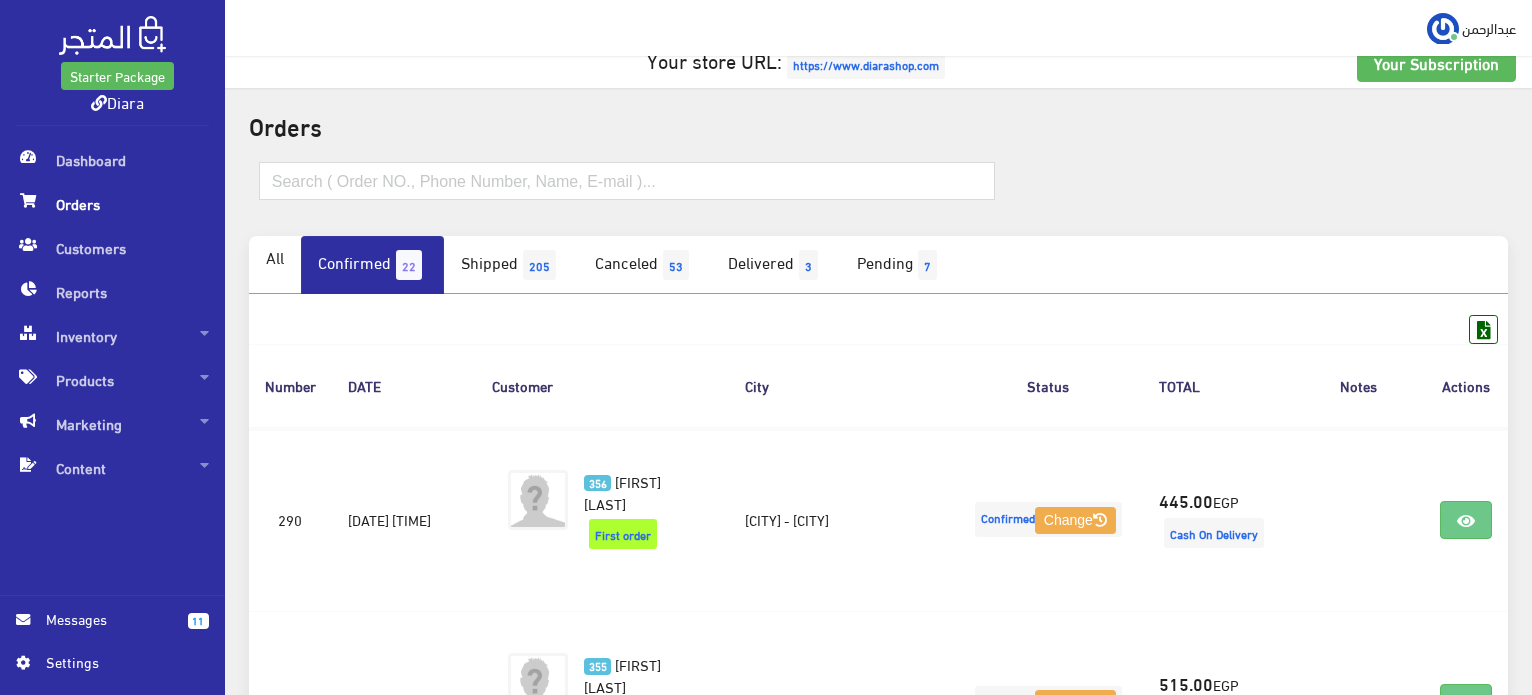 scroll, scrollTop: 0, scrollLeft: 0, axis: both 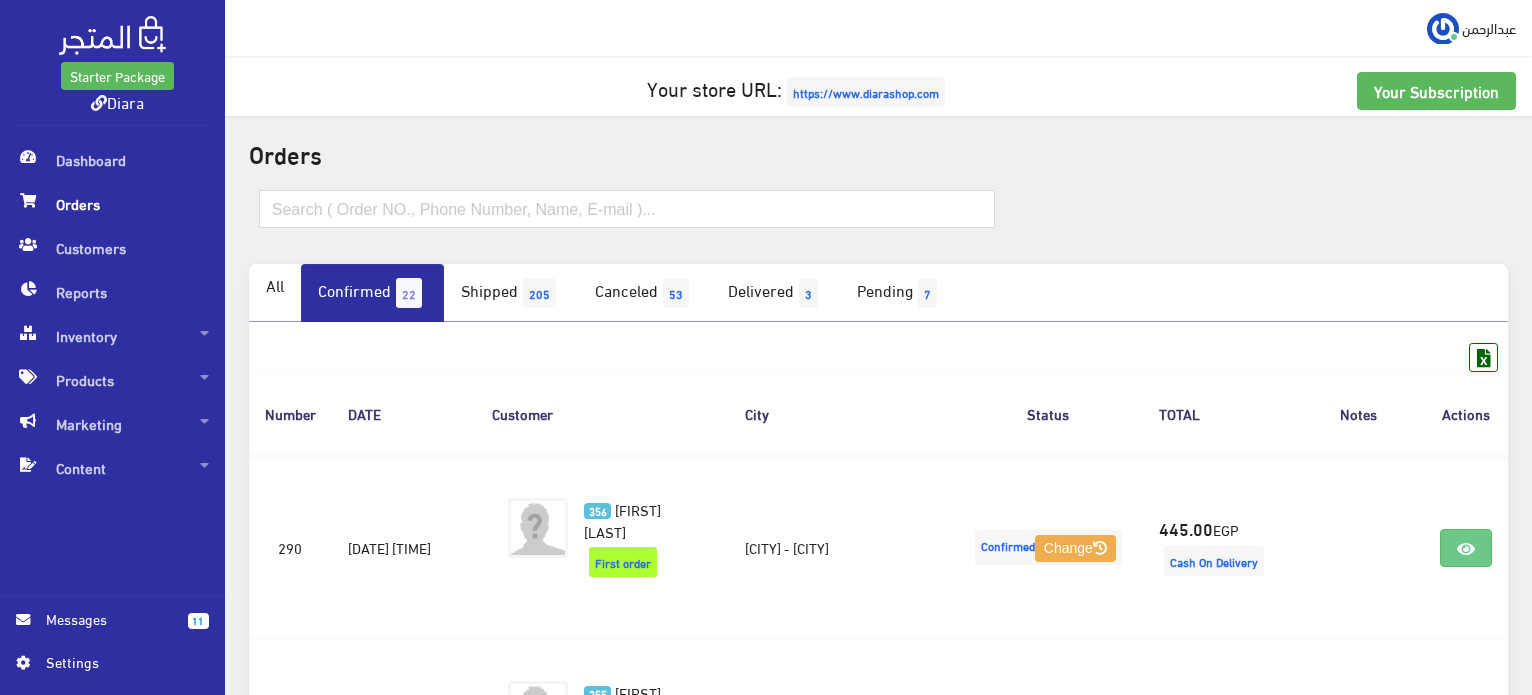 click on "Messages" at bounding box center [109, 619] 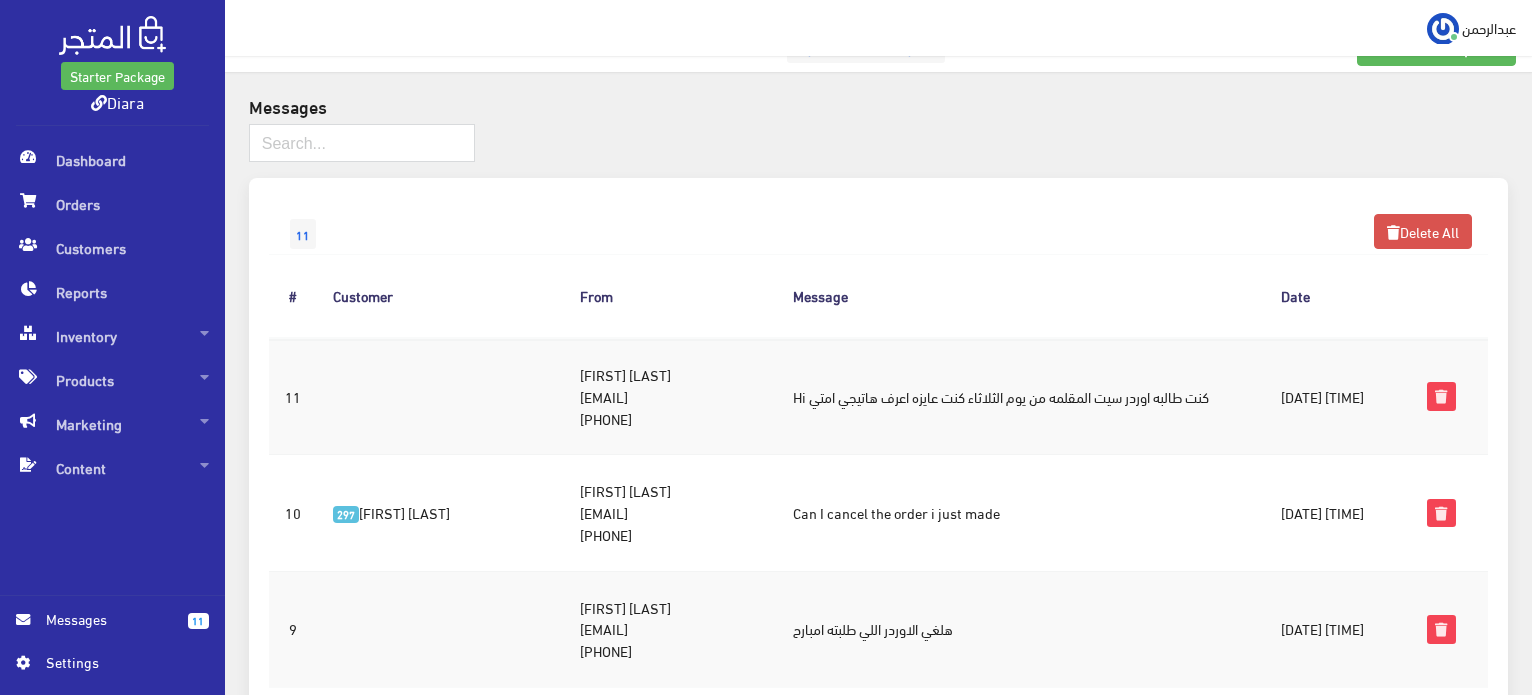 scroll, scrollTop: 0, scrollLeft: 0, axis: both 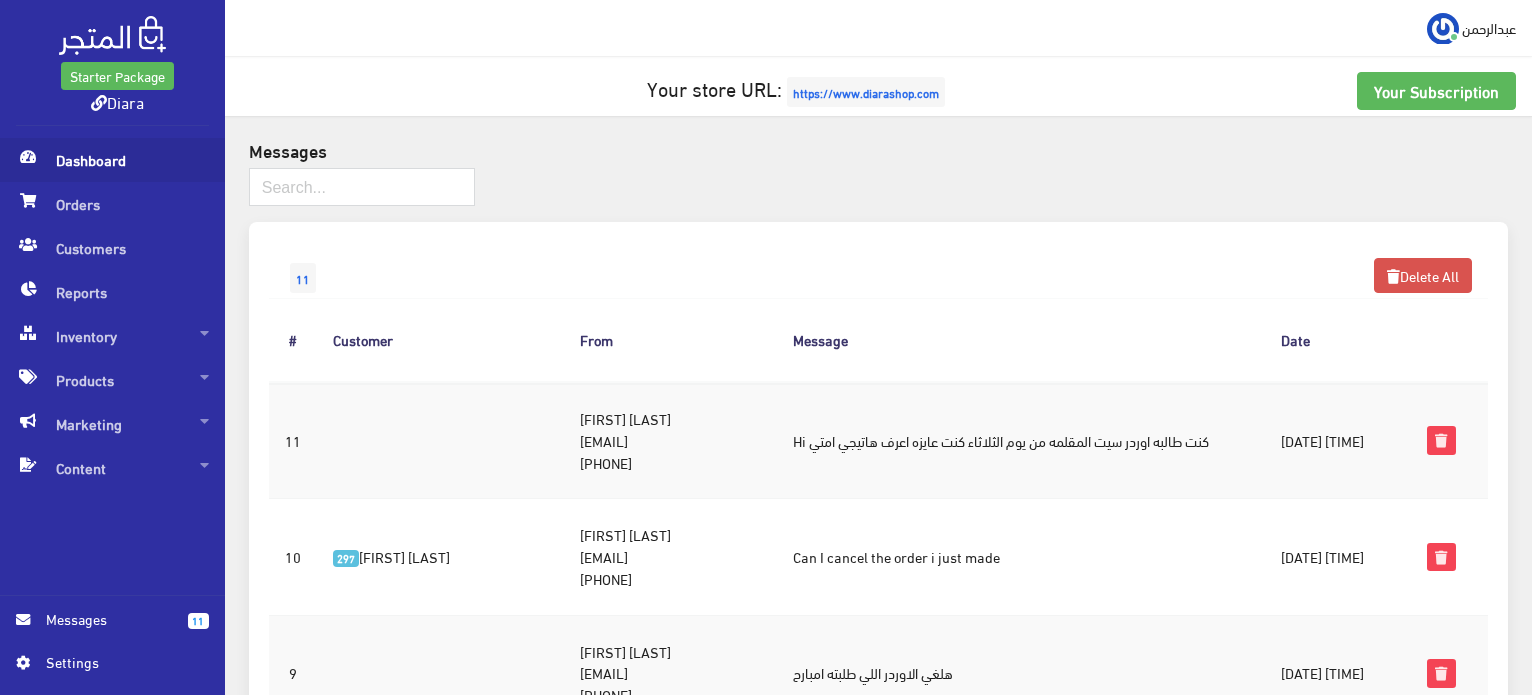 click on "Dashboard" at bounding box center (112, 160) 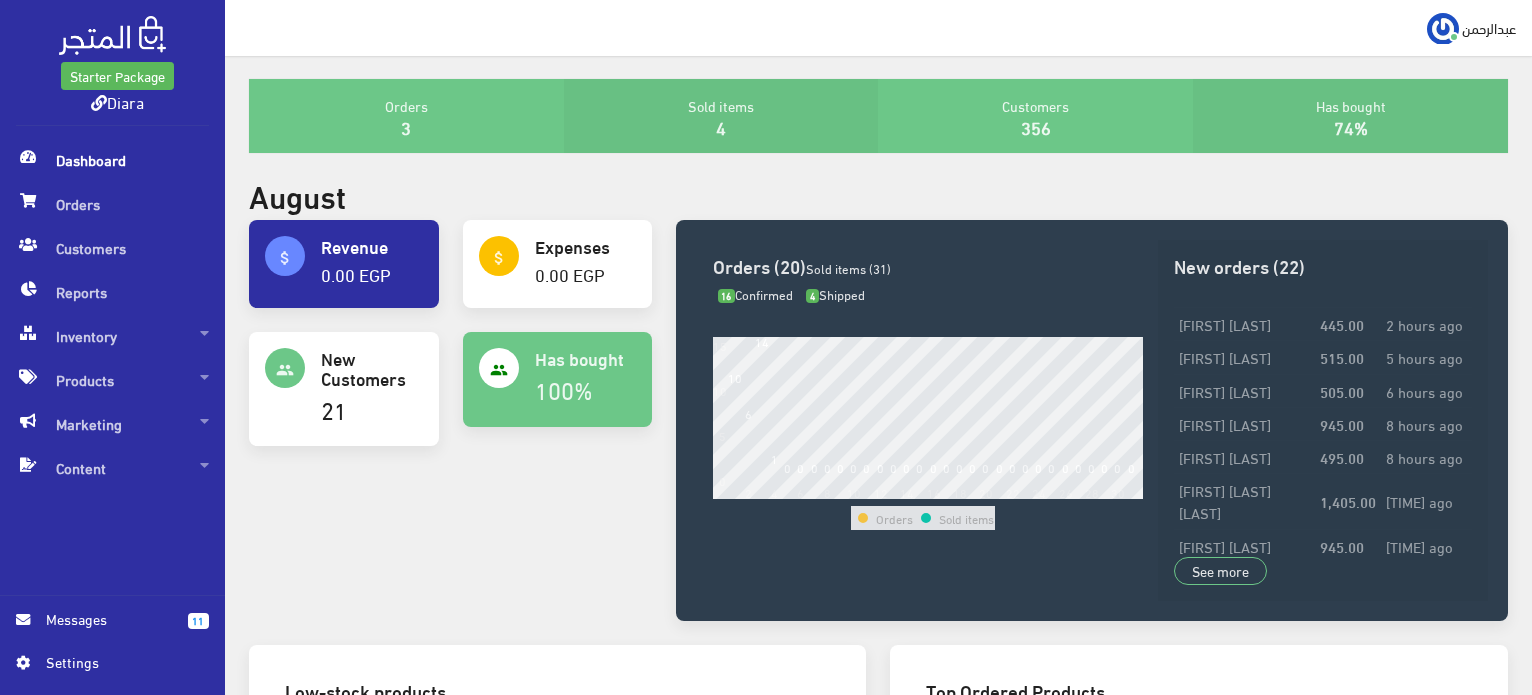 scroll, scrollTop: 0, scrollLeft: 0, axis: both 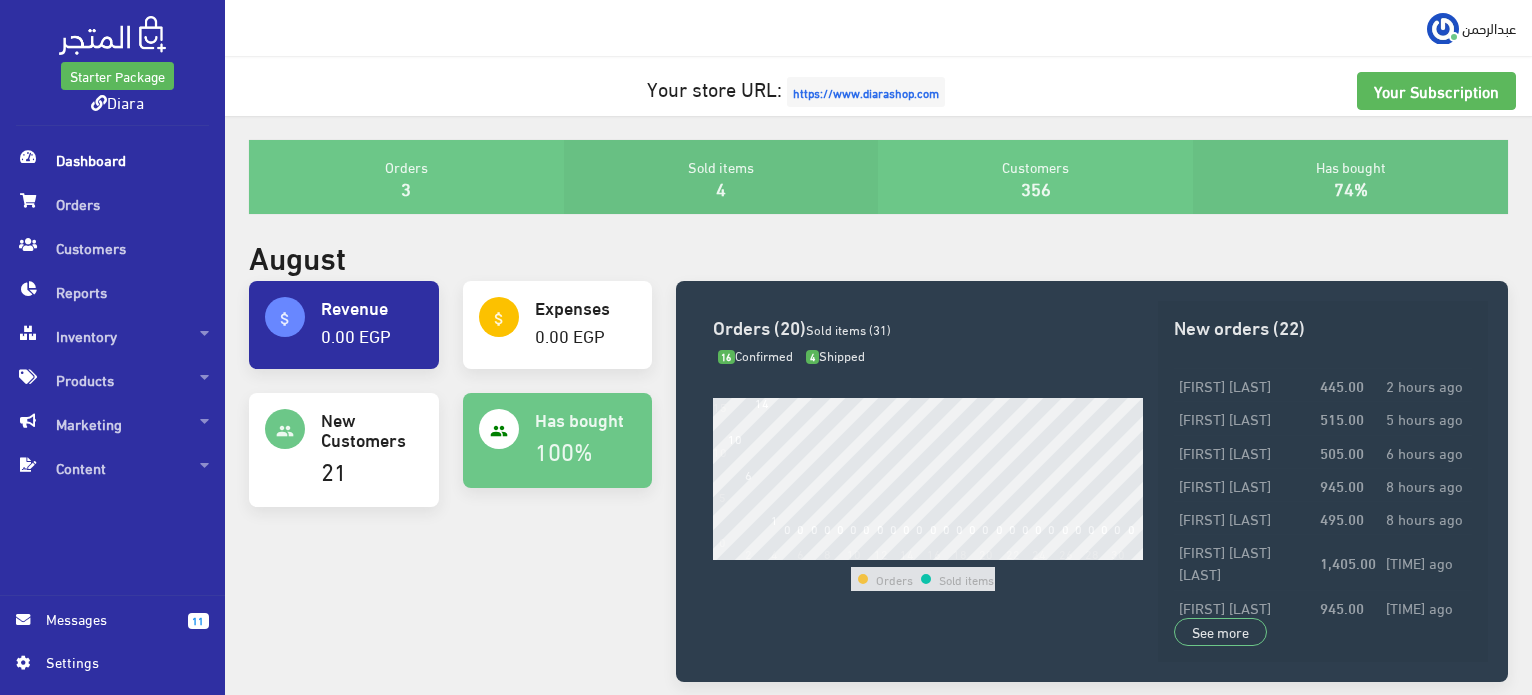 click on "https://www.diarashop.com" at bounding box center (866, 92) 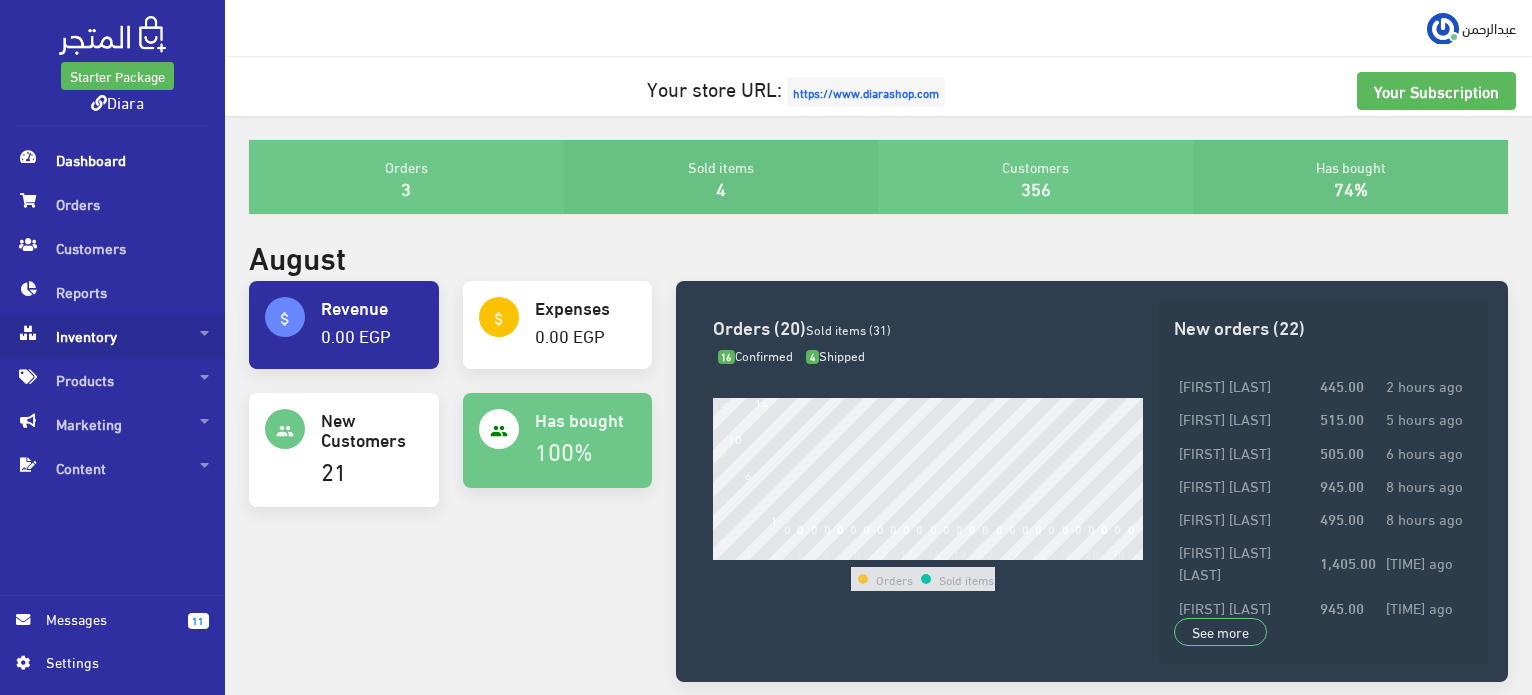 click on "Inventory" at bounding box center [112, 336] 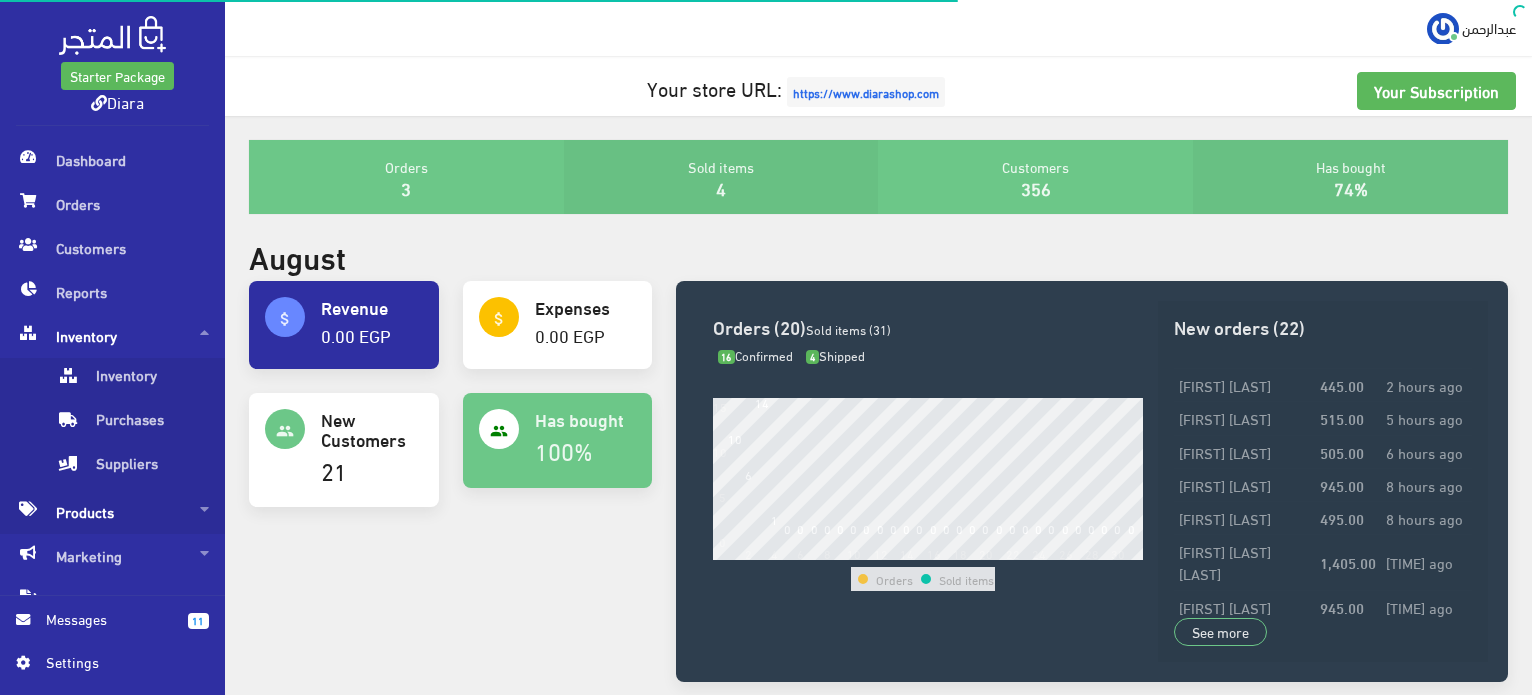 click on "Products" at bounding box center (112, 512) 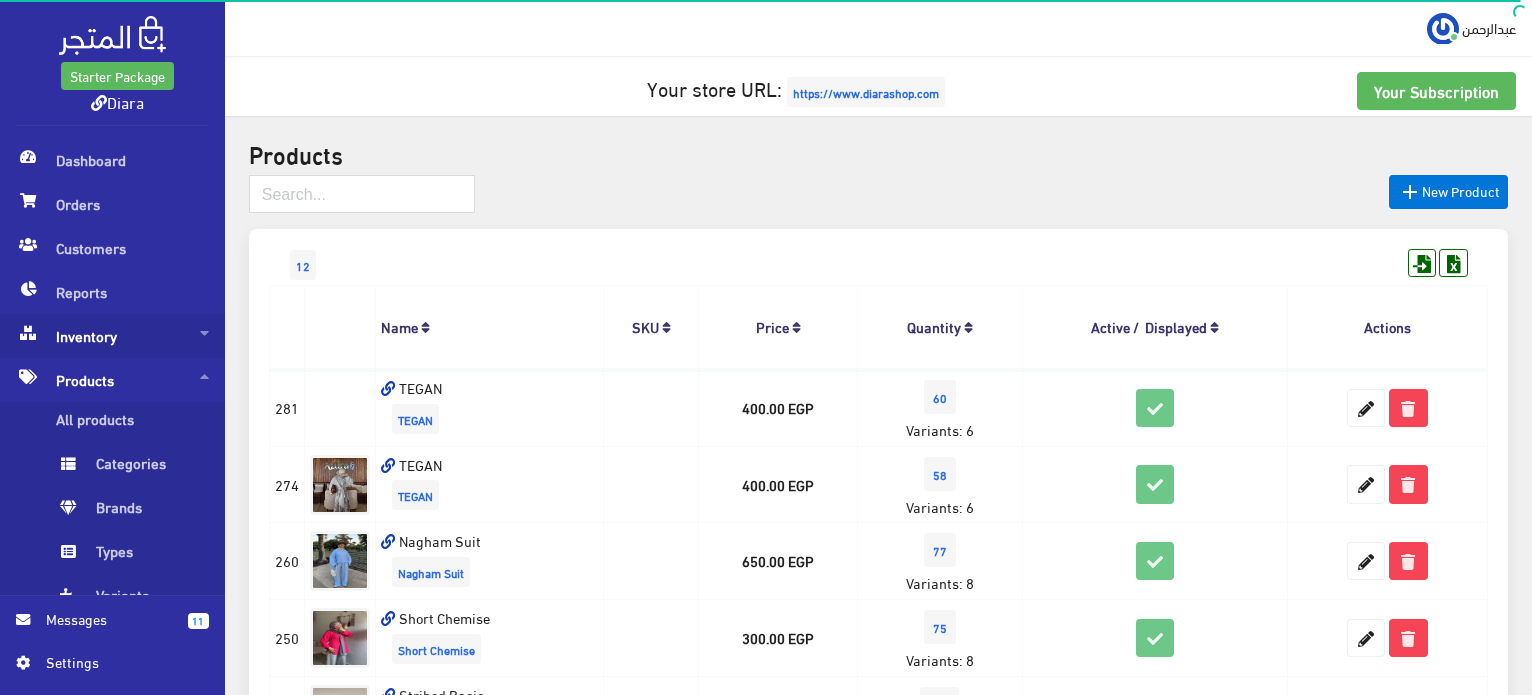 click on "Inventory" at bounding box center (112, 336) 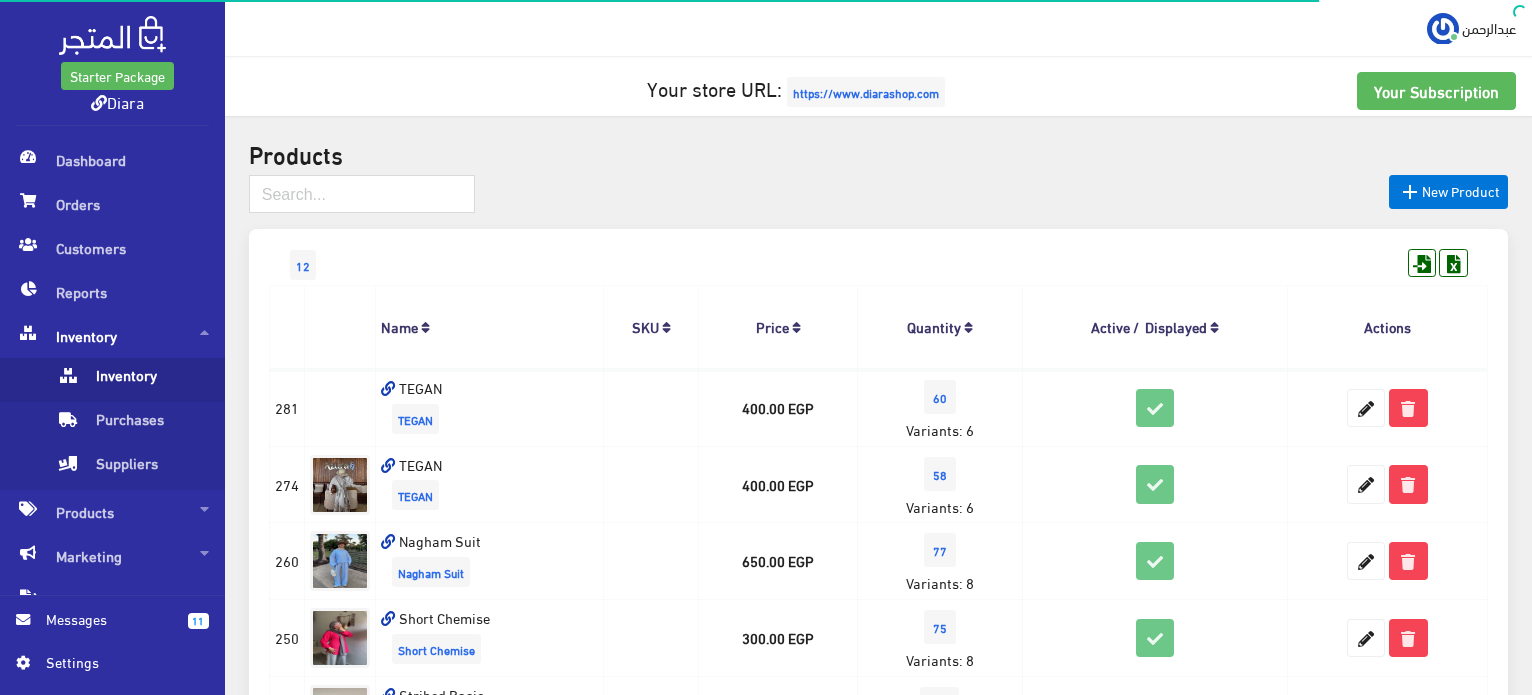 click on "Inventory" at bounding box center (132, 380) 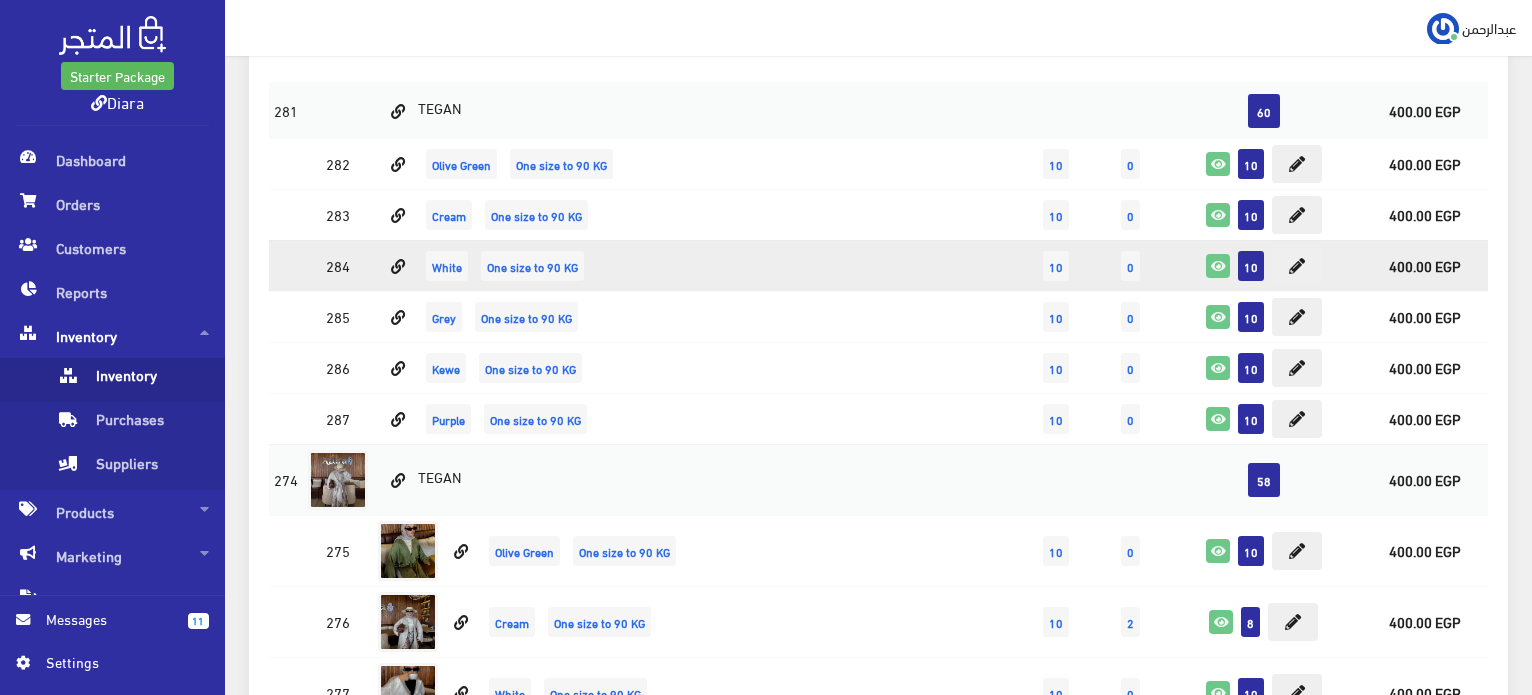 scroll, scrollTop: 200, scrollLeft: 0, axis: vertical 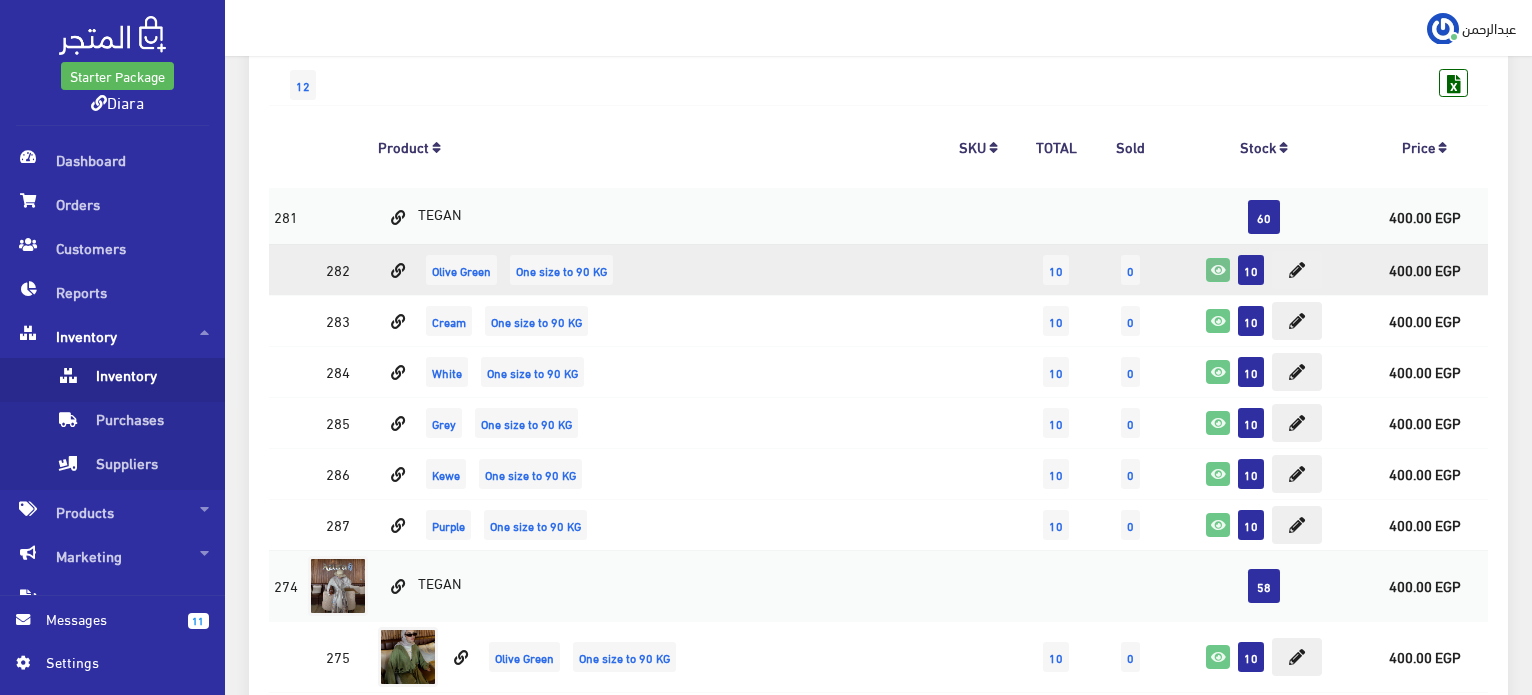 click at bounding box center (1218, 270) 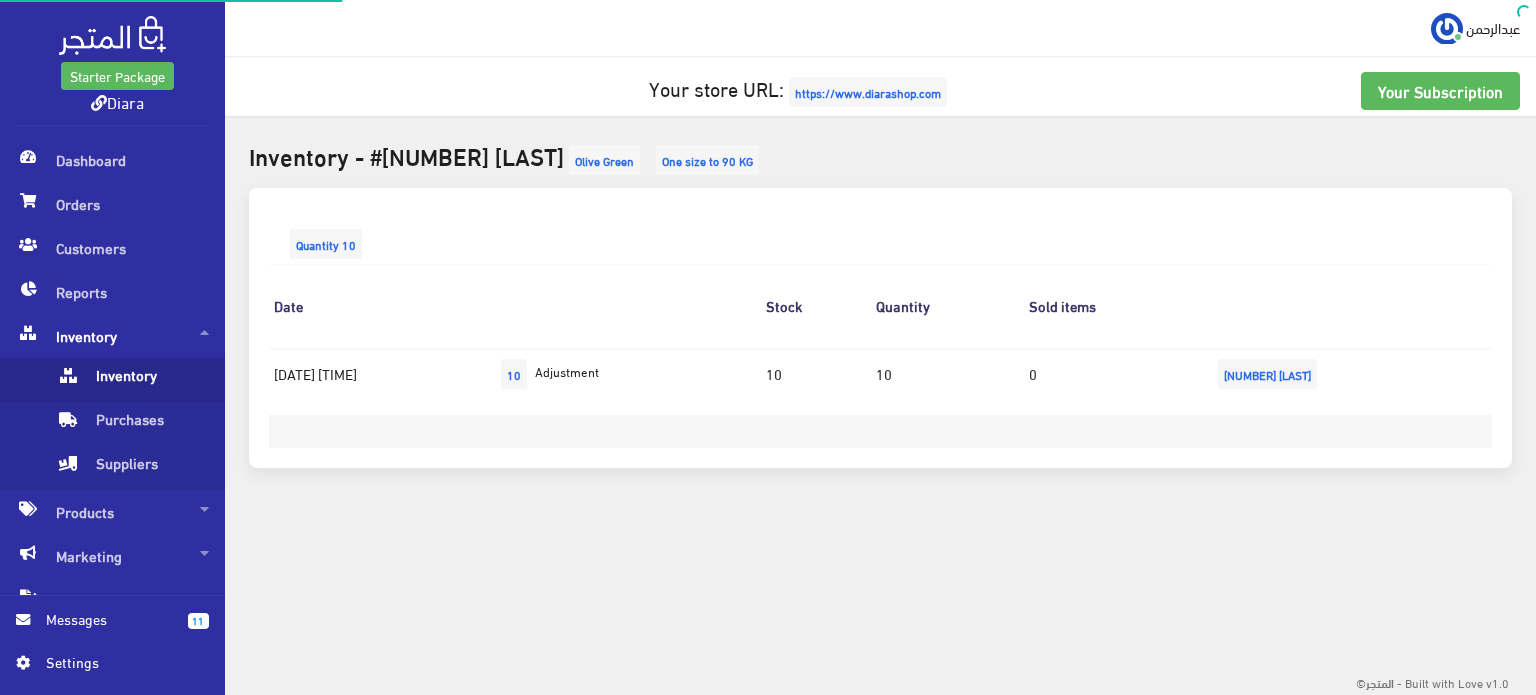 scroll, scrollTop: 0, scrollLeft: 0, axis: both 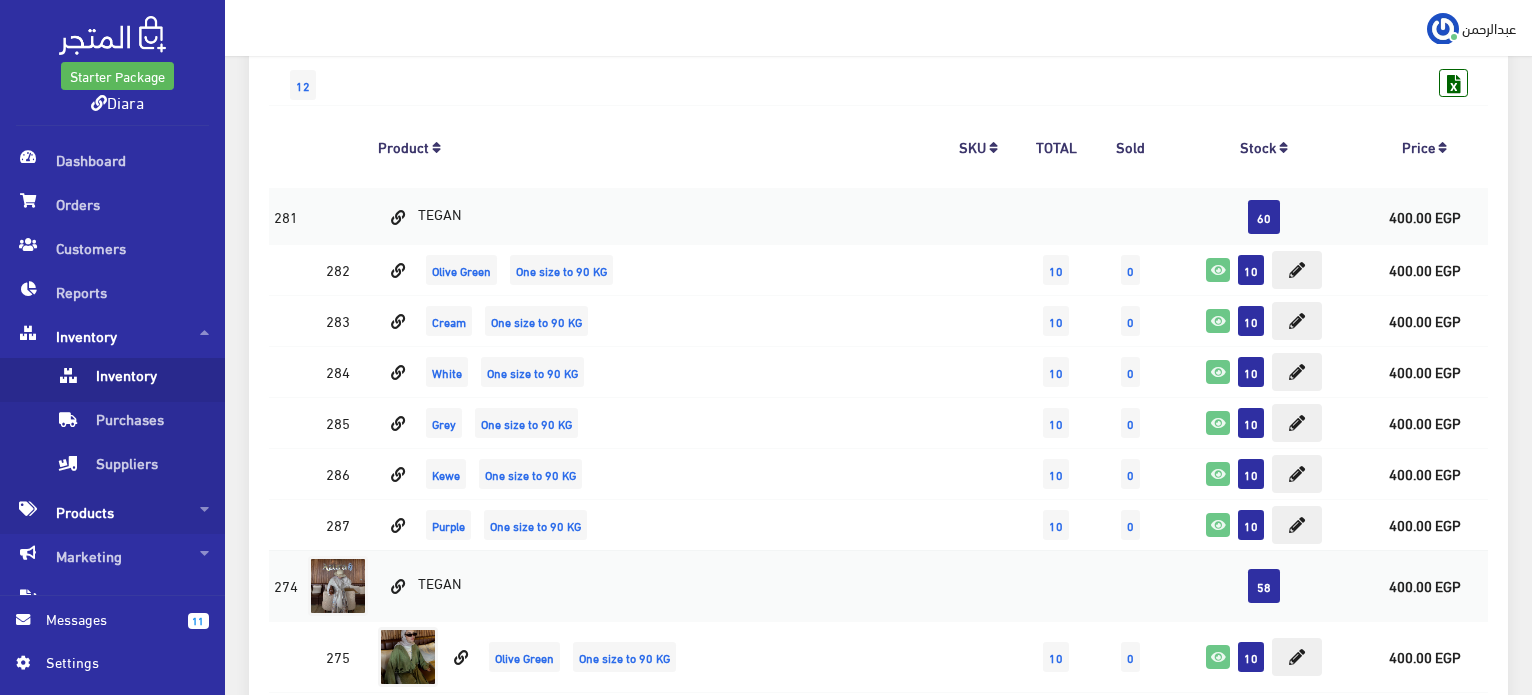 click on "Products" at bounding box center (112, 512) 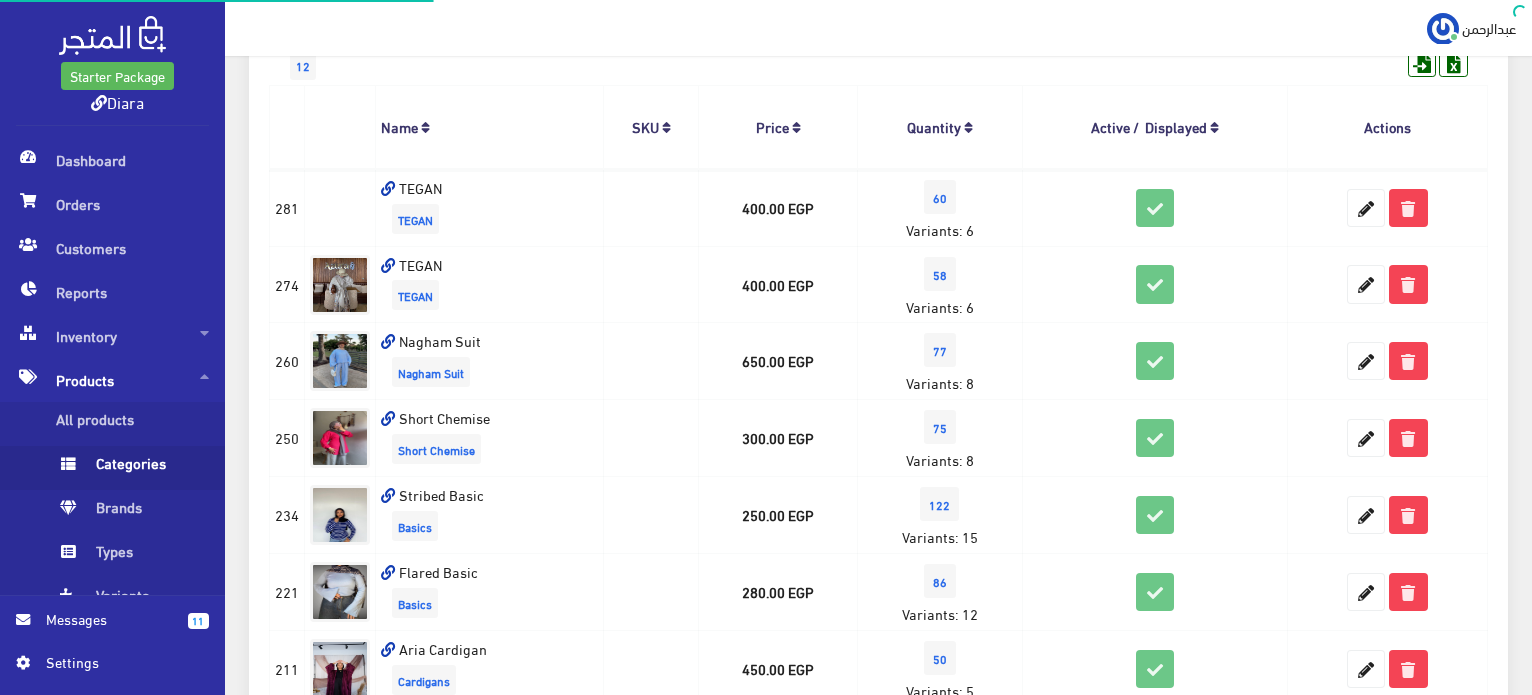 scroll, scrollTop: 0, scrollLeft: 0, axis: both 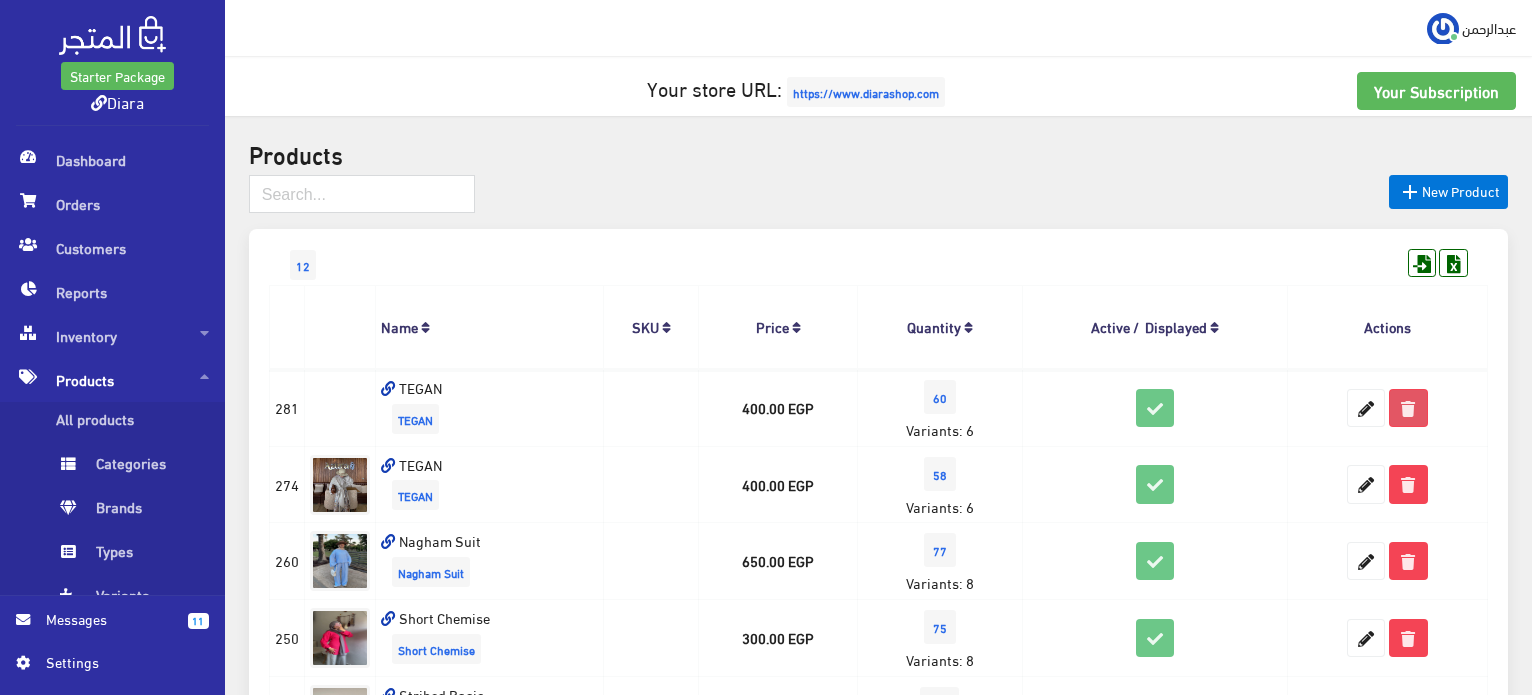 click at bounding box center (1408, 408) 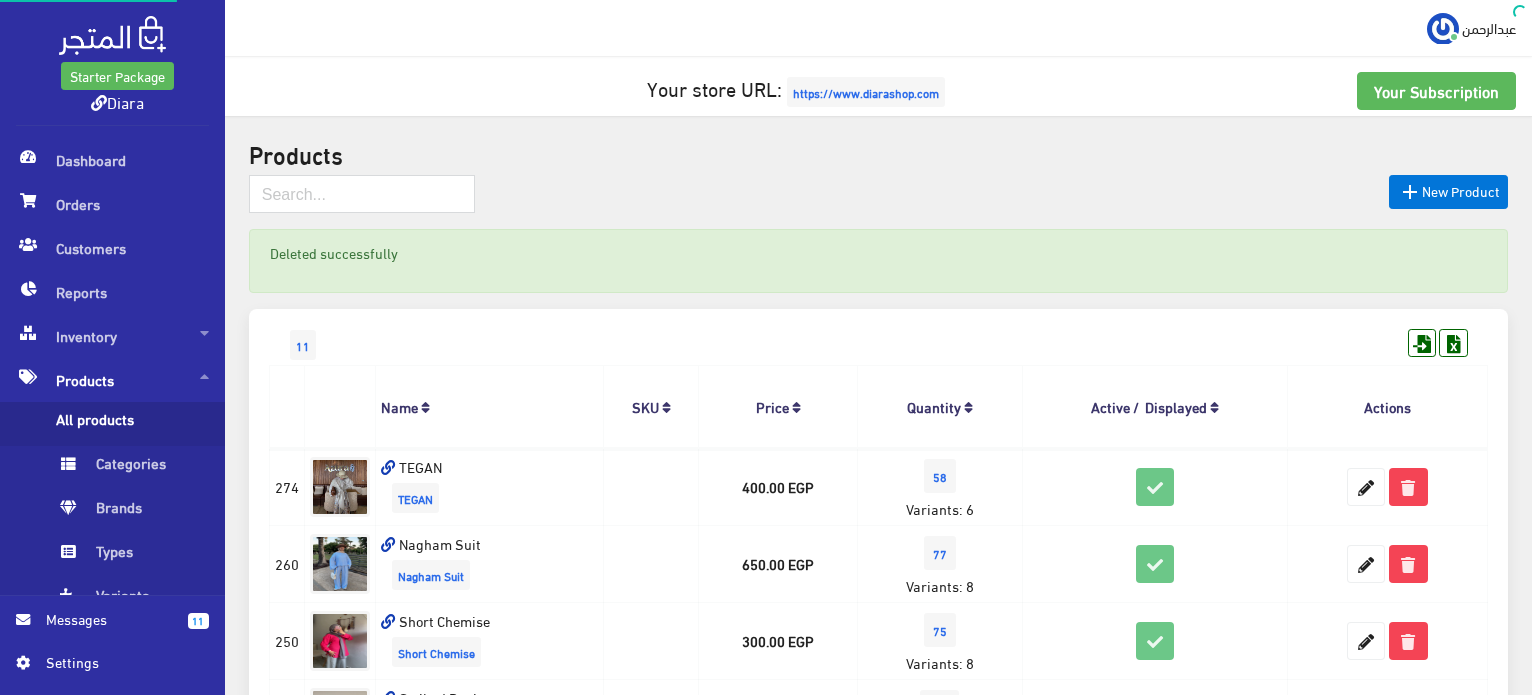 scroll, scrollTop: 0, scrollLeft: 0, axis: both 